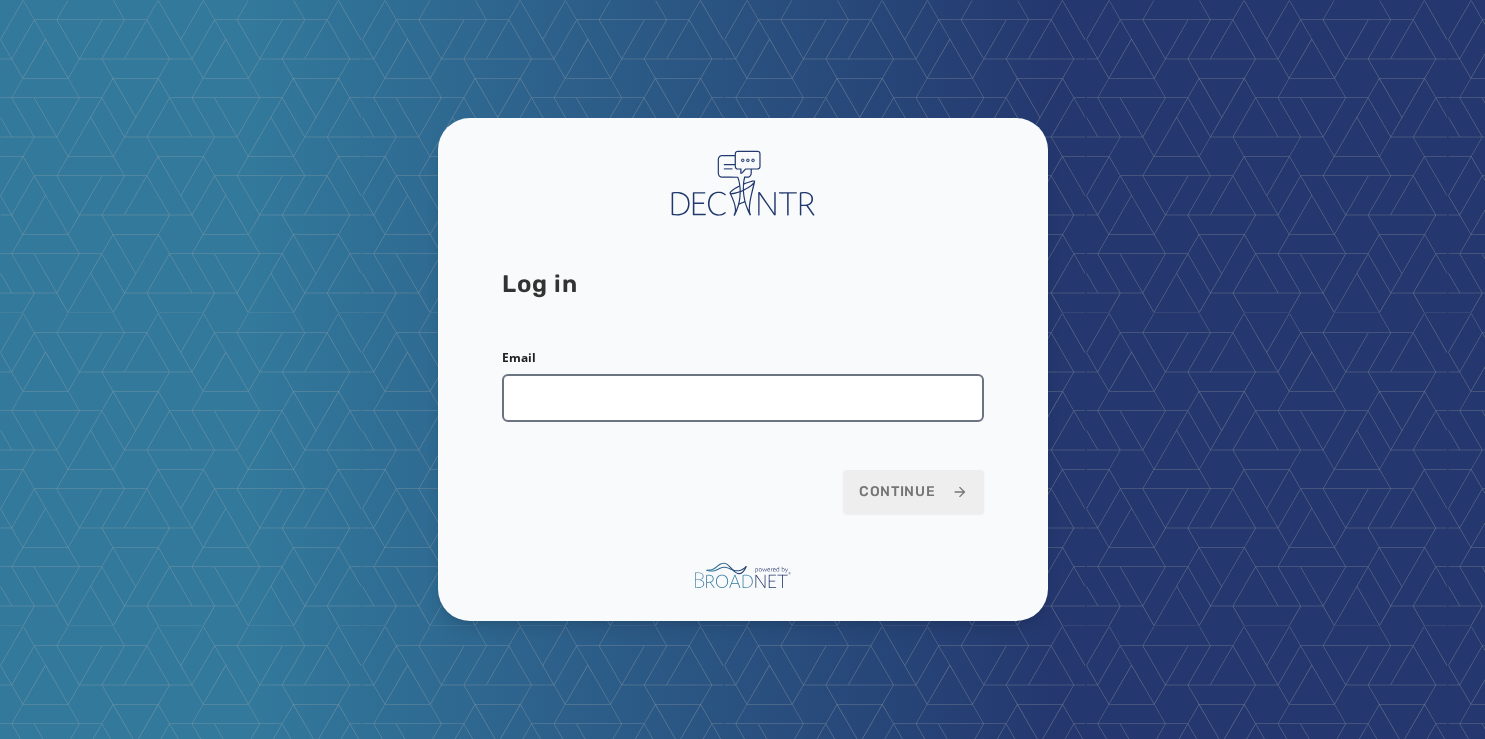 scroll, scrollTop: 0, scrollLeft: 0, axis: both 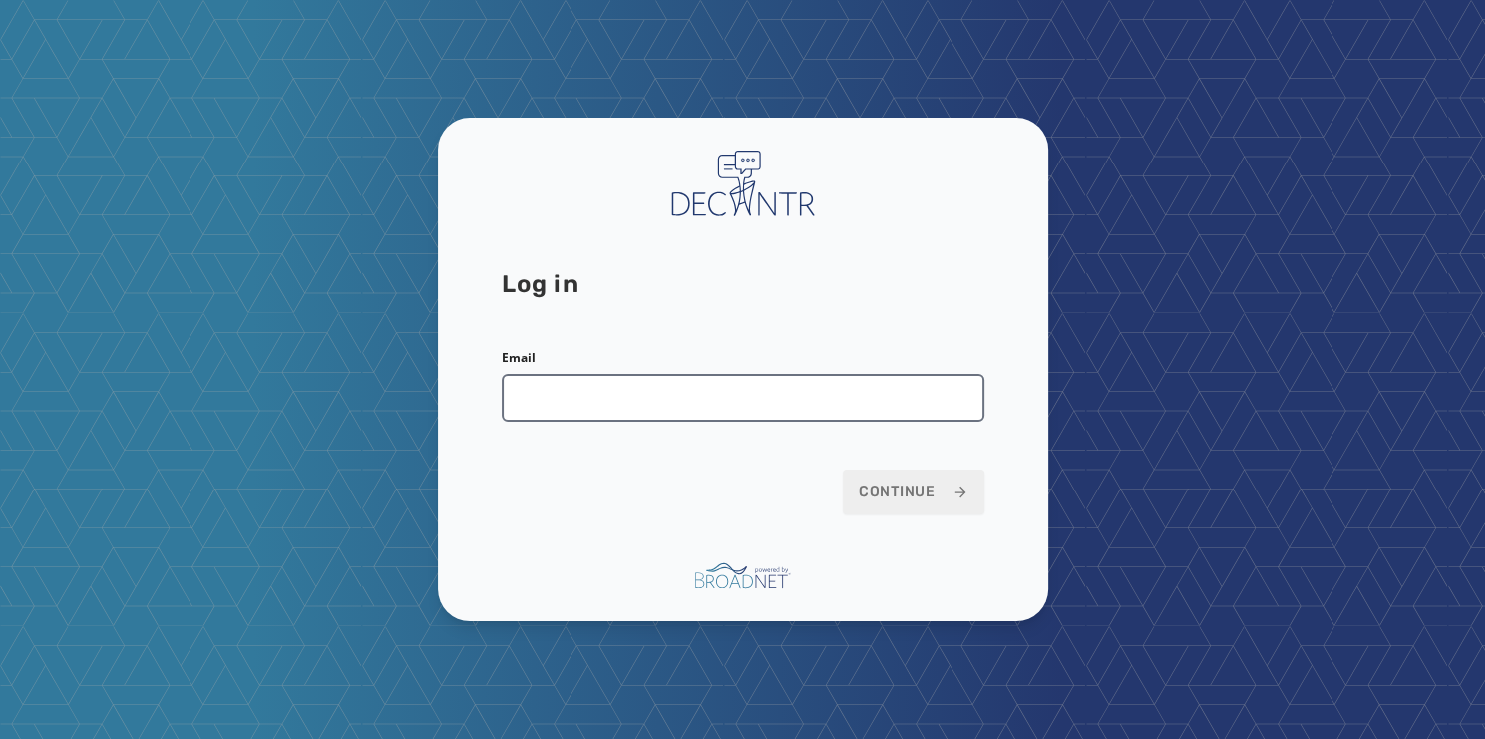 click on "Email" at bounding box center [743, 398] 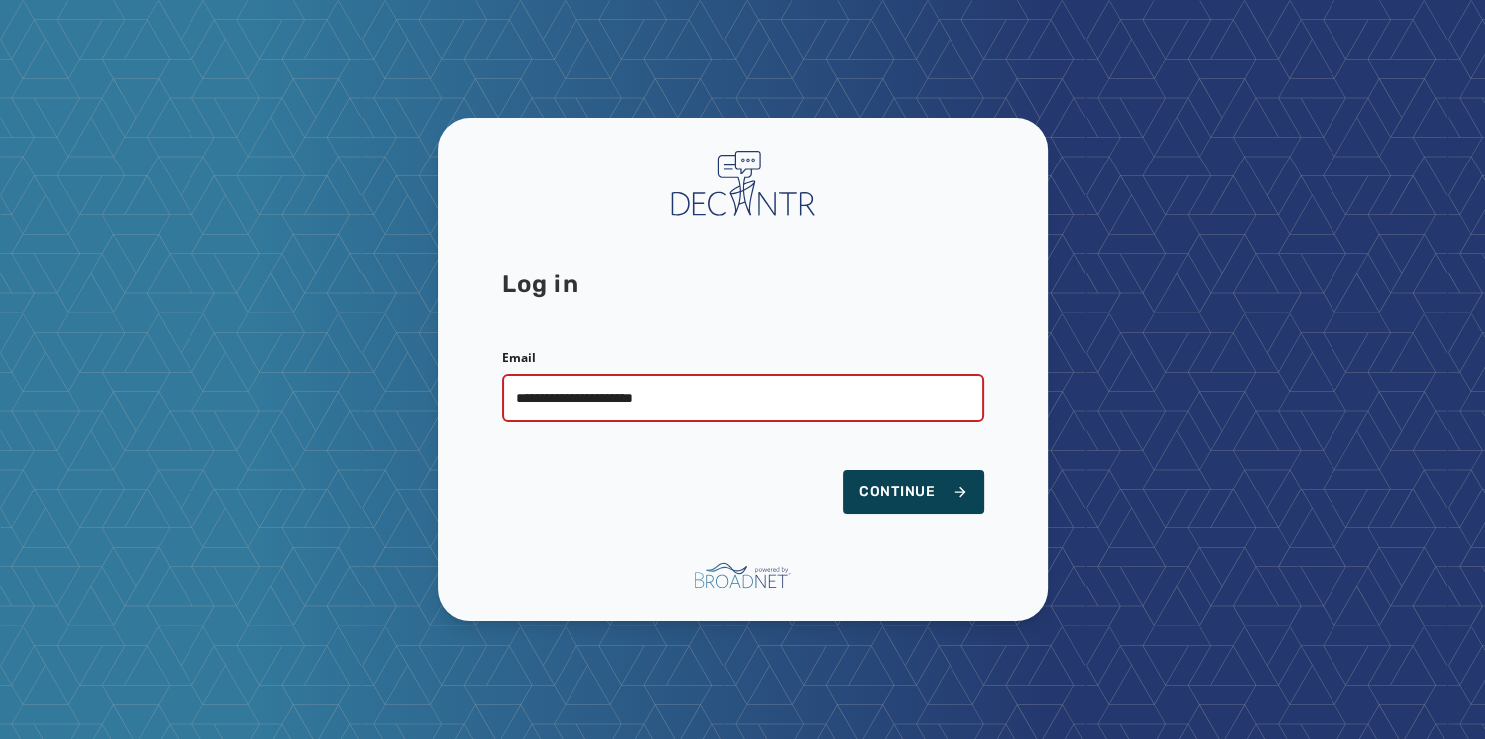 type on "**********" 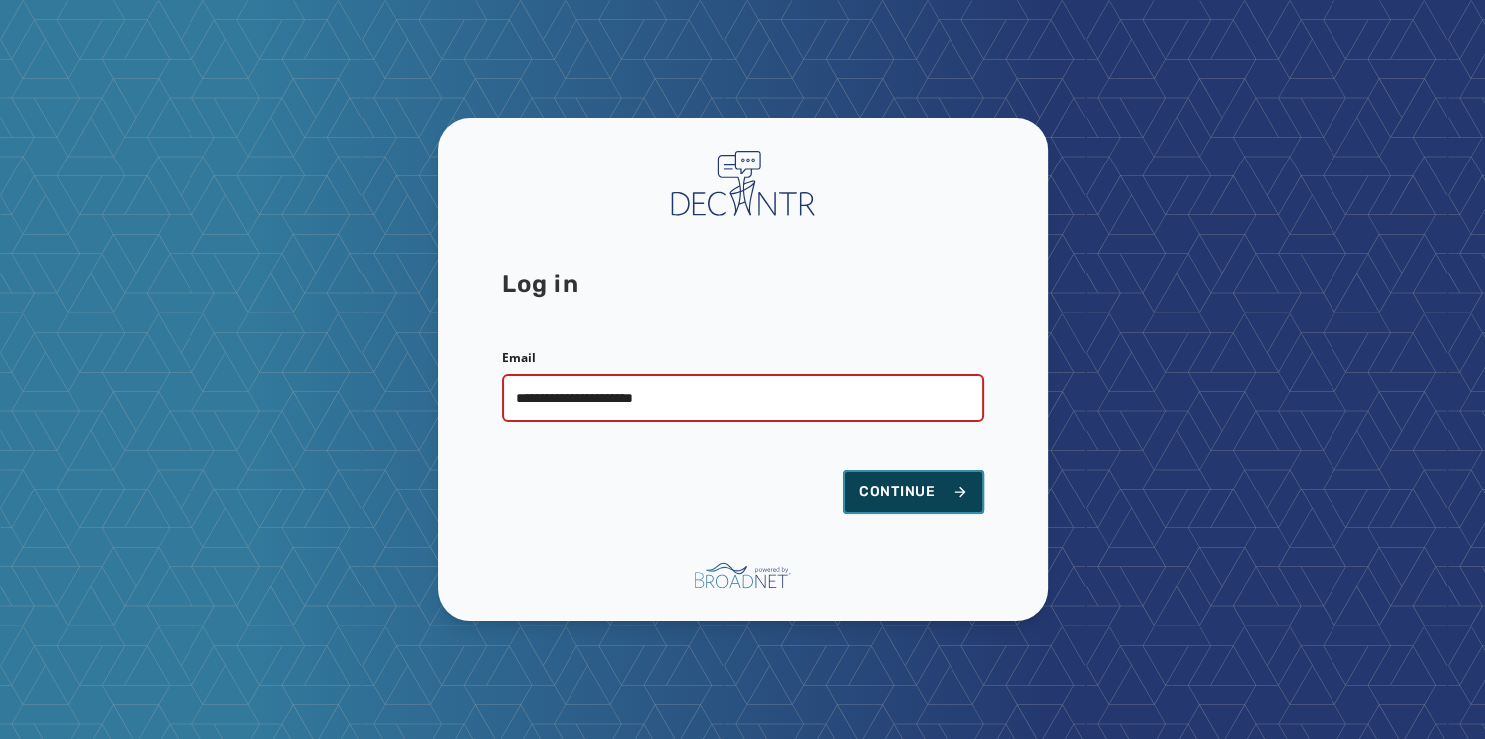 click on "Continue" at bounding box center [913, 492] 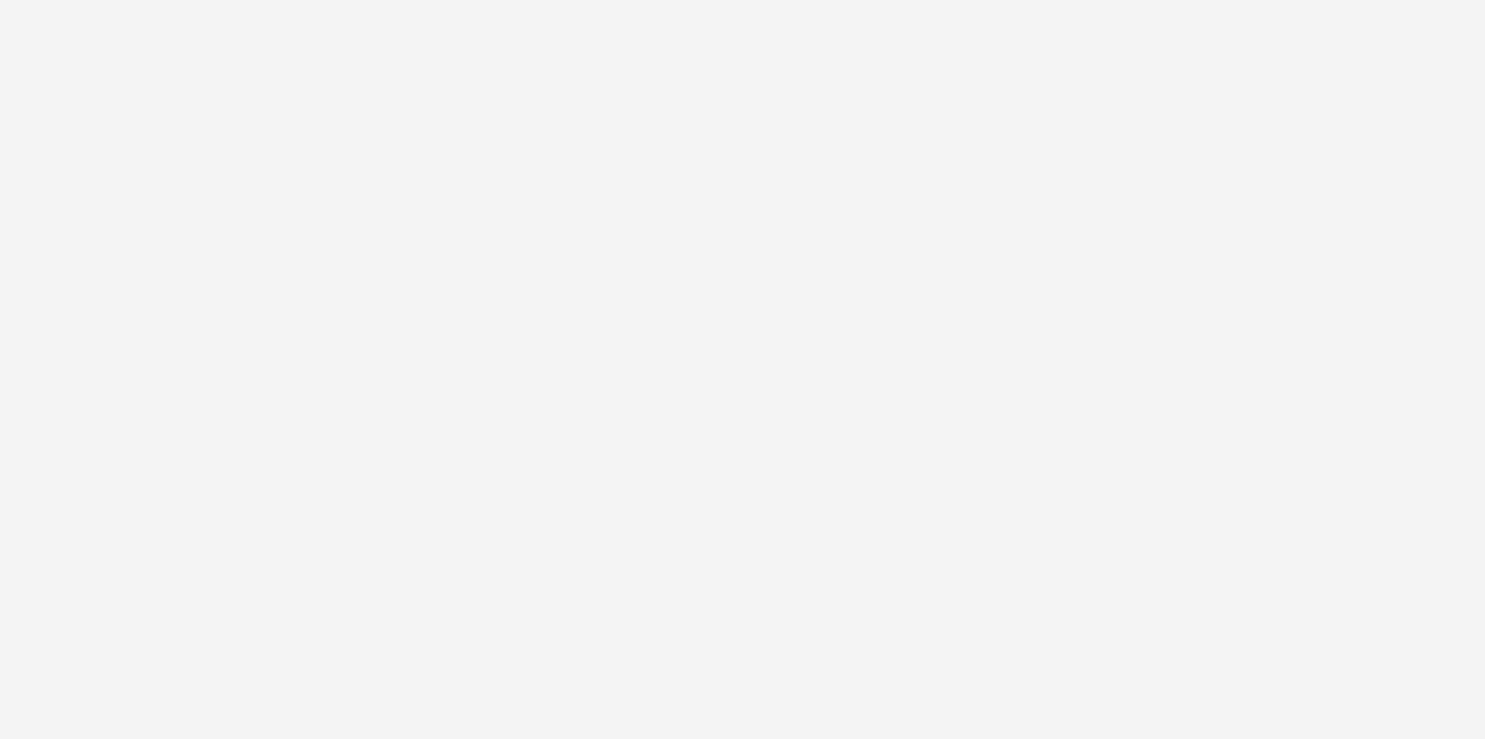 scroll, scrollTop: 0, scrollLeft: 0, axis: both 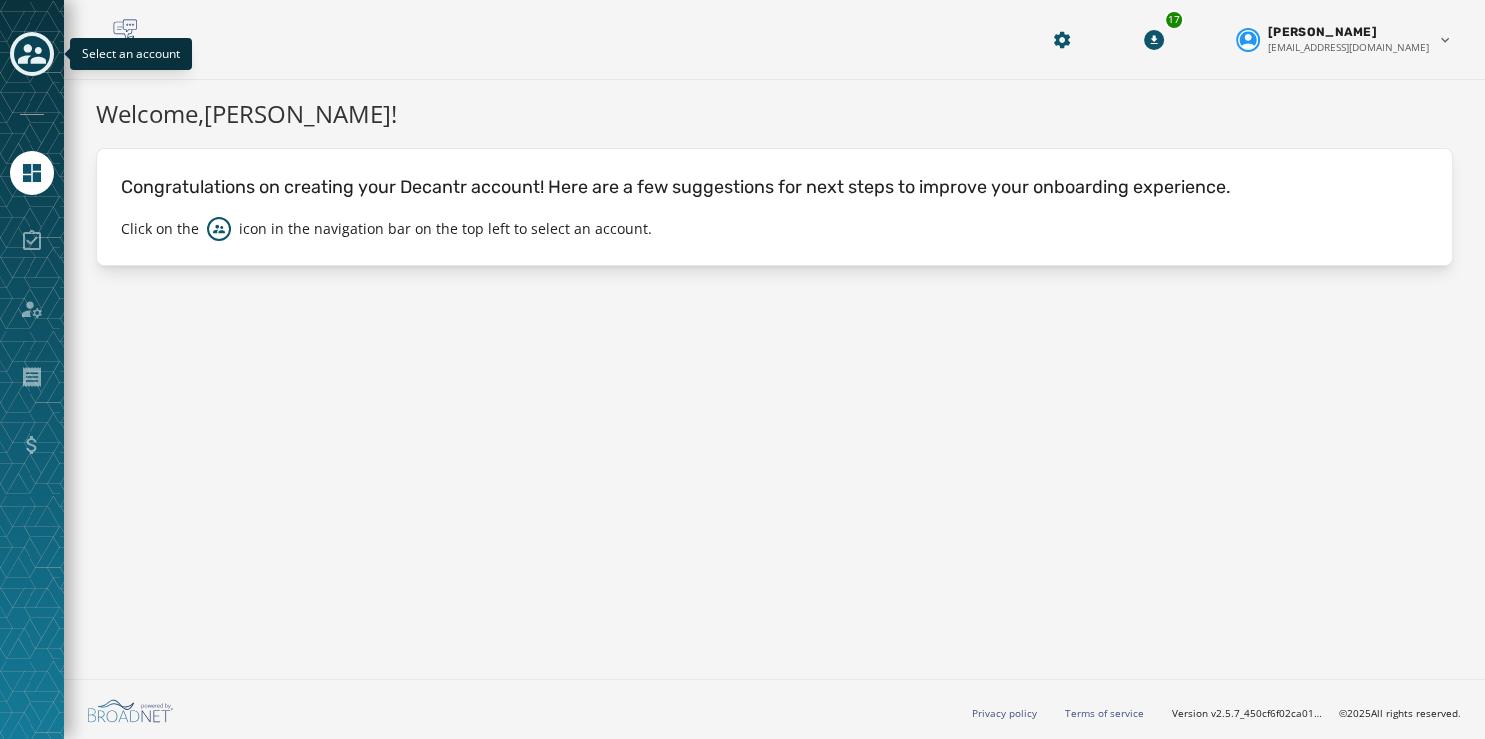 click 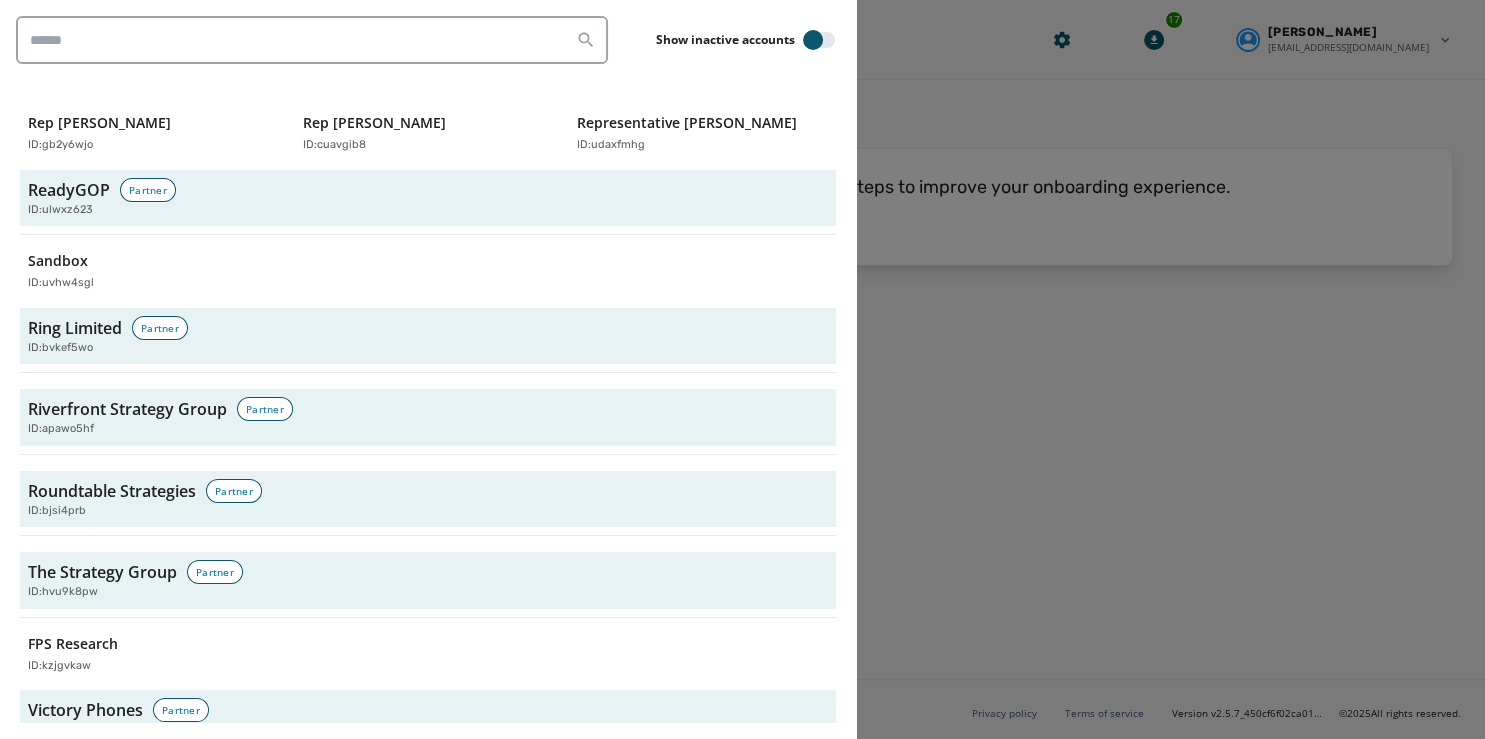 scroll, scrollTop: 6080, scrollLeft: 0, axis: vertical 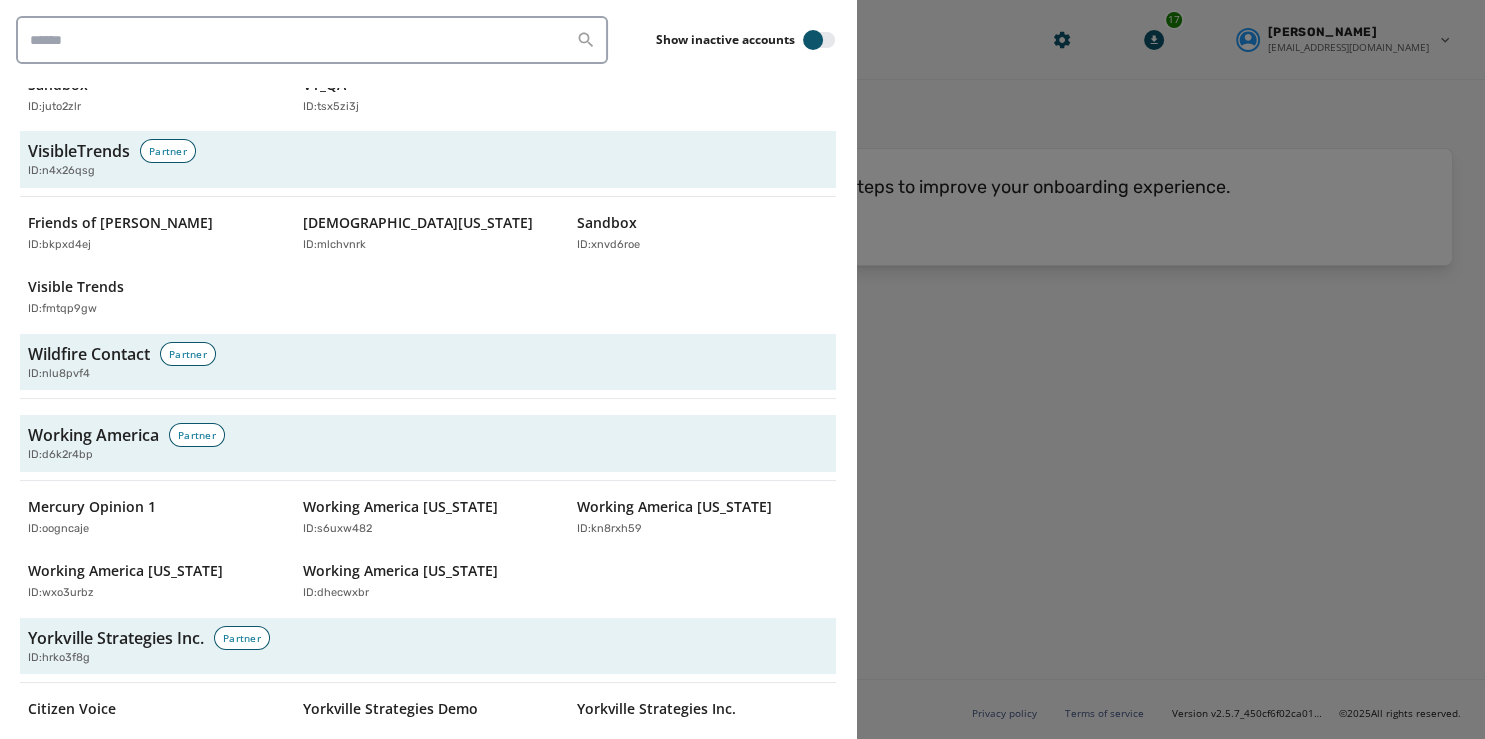 click at bounding box center (742, 369) 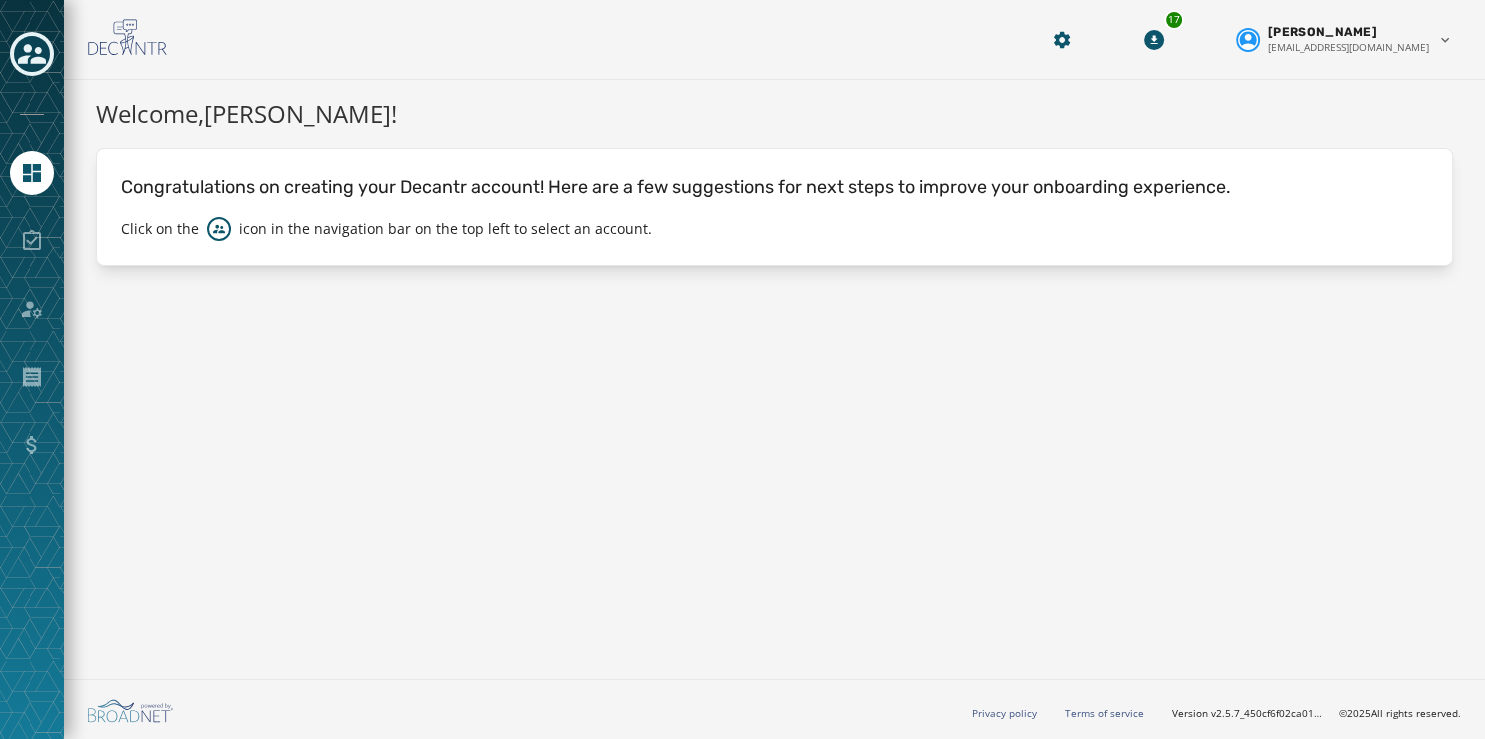click at bounding box center [32, 445] 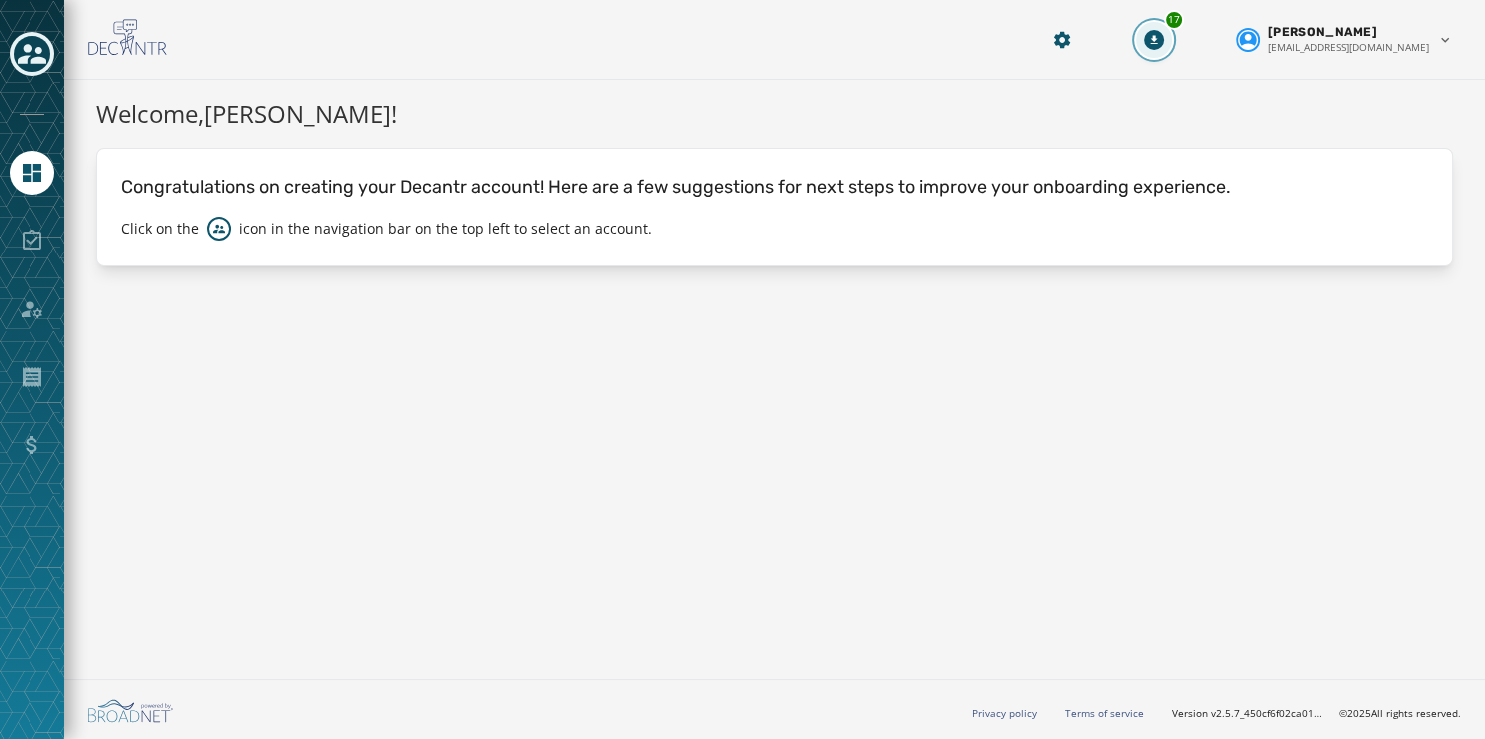 click on "17" at bounding box center [1154, 40] 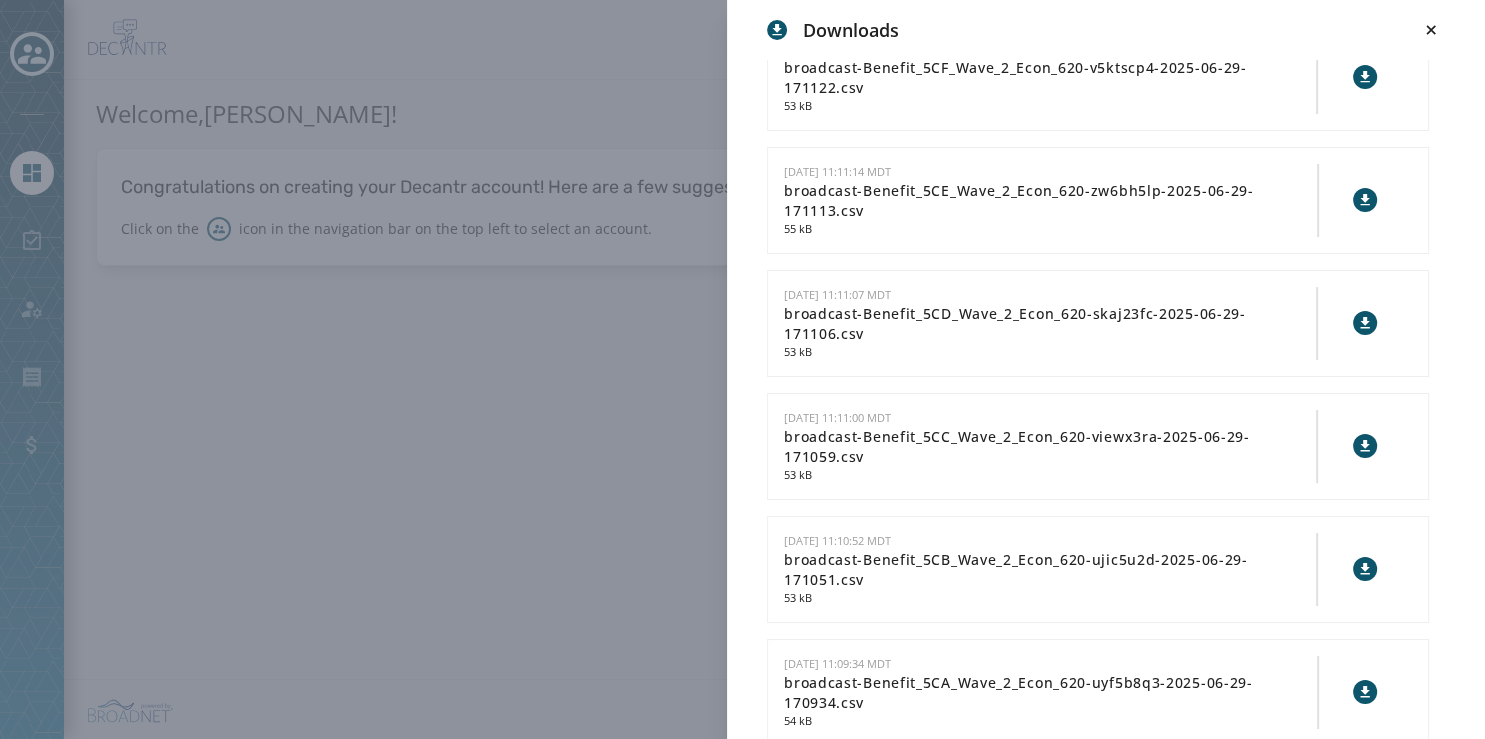 scroll, scrollTop: 0, scrollLeft: 0, axis: both 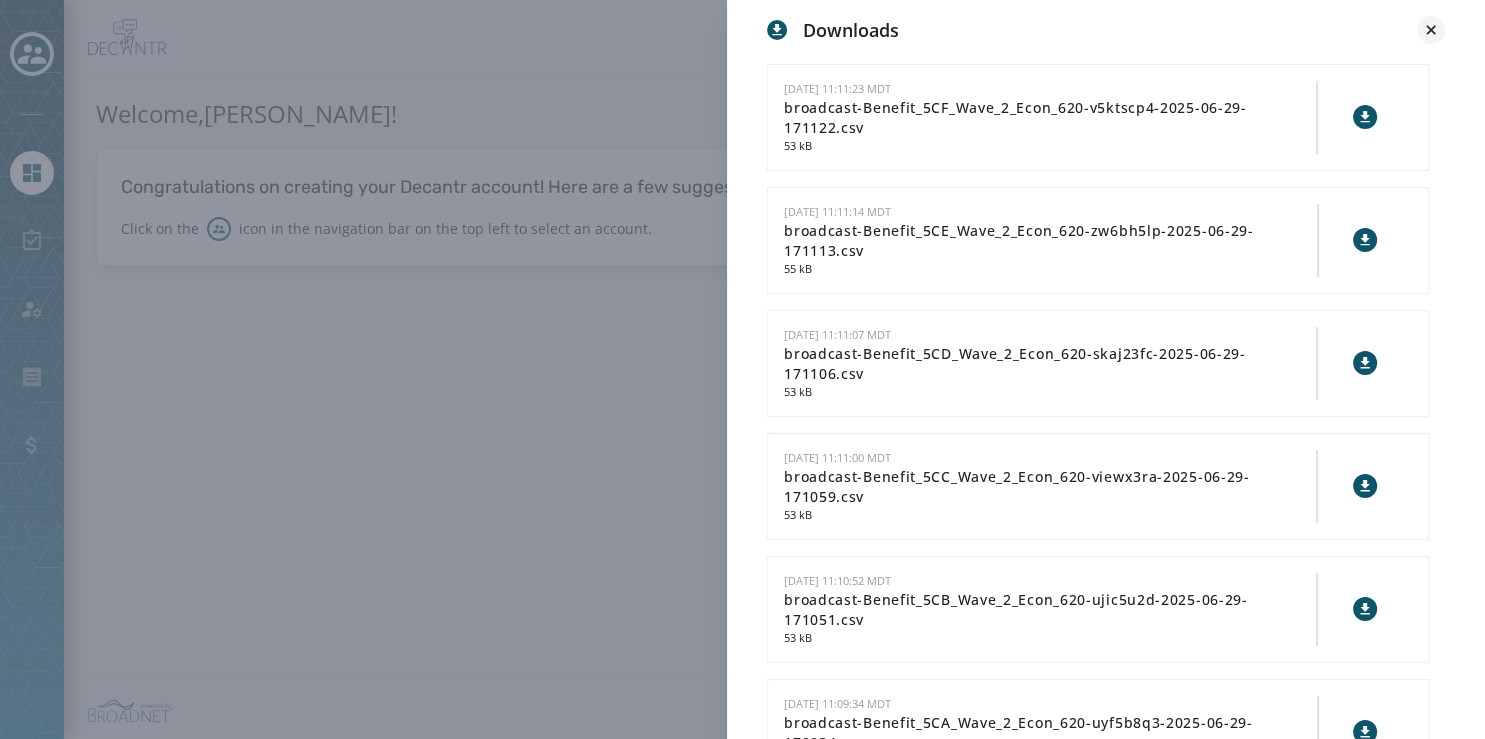 click 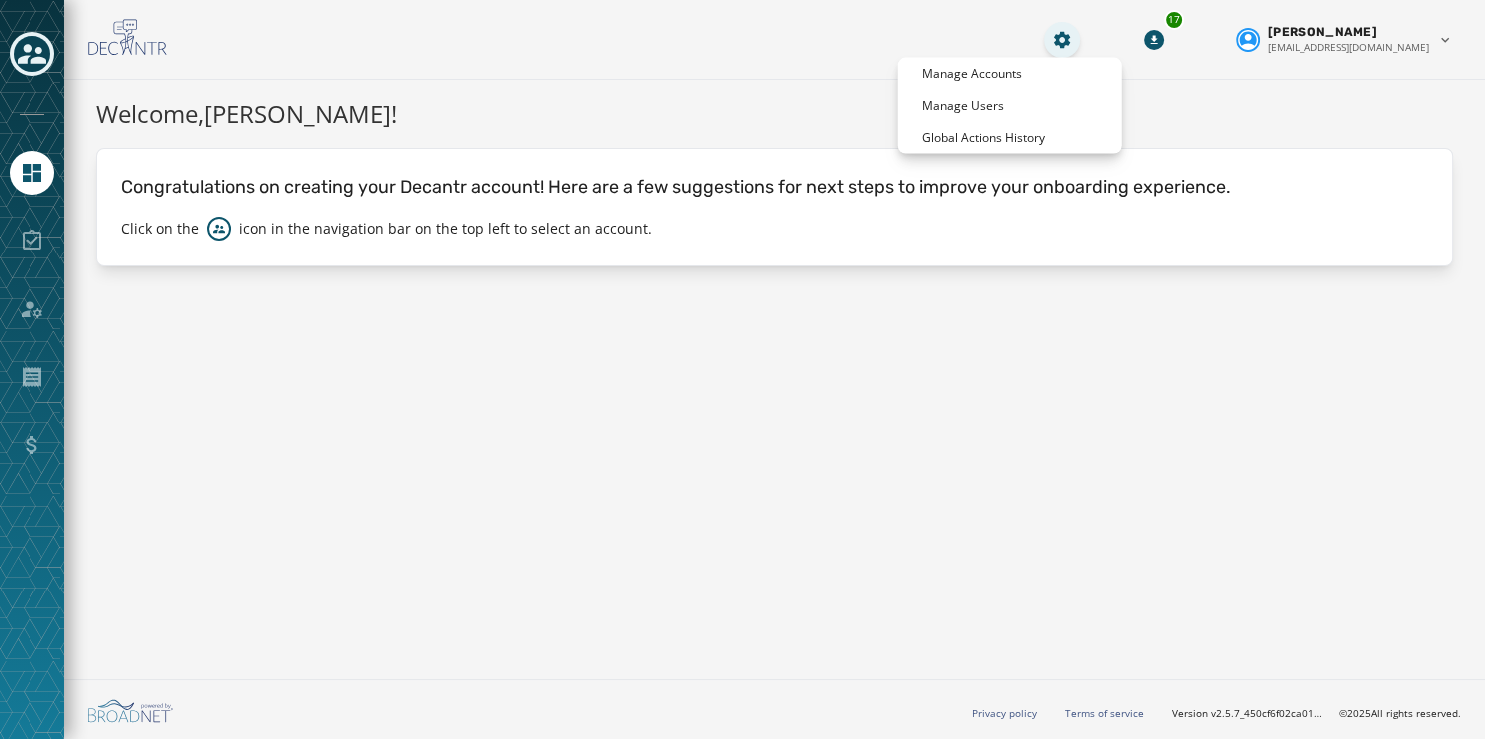 click on "Skip To Main Content 17 [PERSON_NAME] [EMAIL_ADDRESS][DOMAIN_NAME] Welcome,  [PERSON_NAME] ! Congratulations on creating your Decantr account! Here are a few suggestions for next steps to improve your onboarding experience. Click on the icon in the navigation bar on the top left to select an account. Privacy policy Terms of service Version   v2.5.7_450cf6f02ca01d91e0dd0016ee612a244a52abf3 ©  2025  All rights reserved.
Manage Accounts Manage Users Global Actions History" at bounding box center [742, 369] 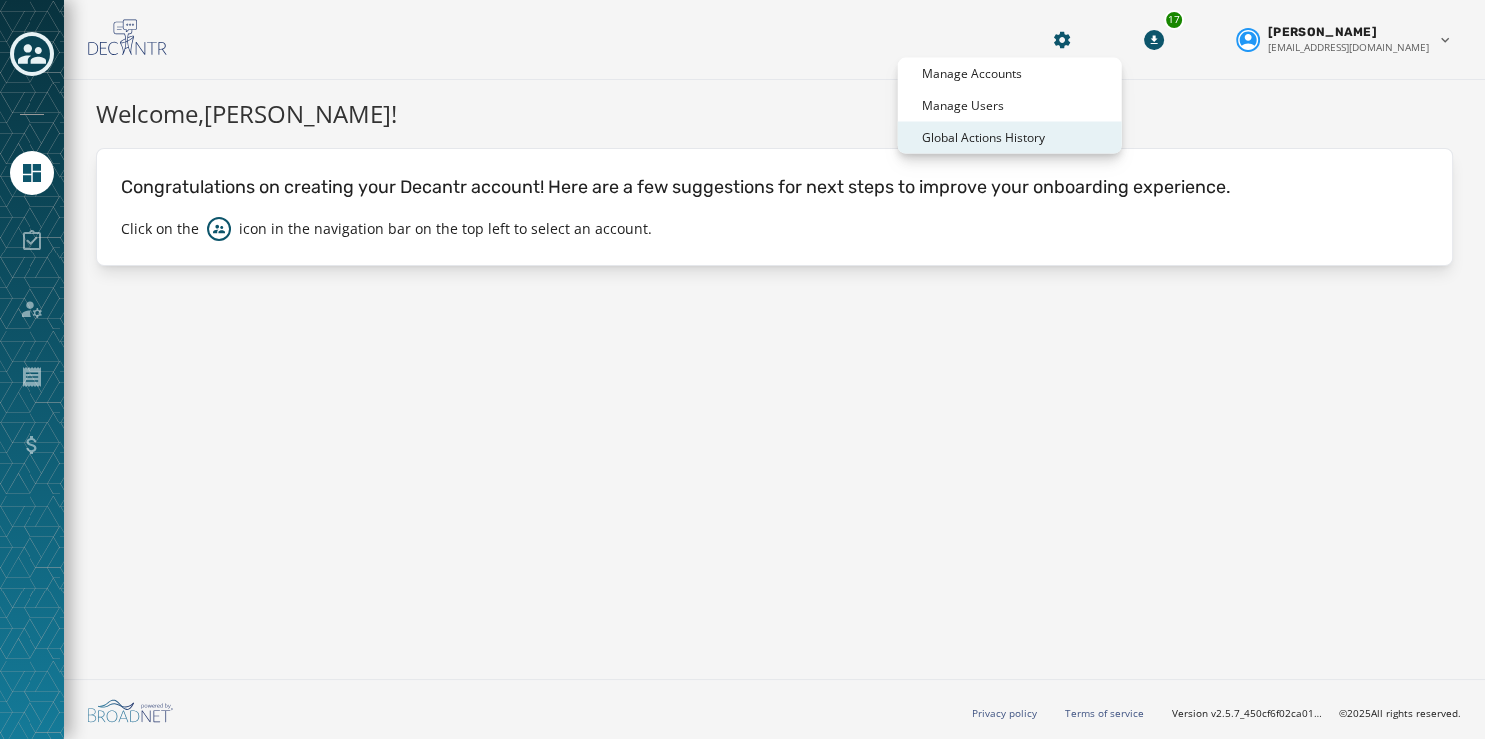 click on "Global Actions History" at bounding box center [983, 138] 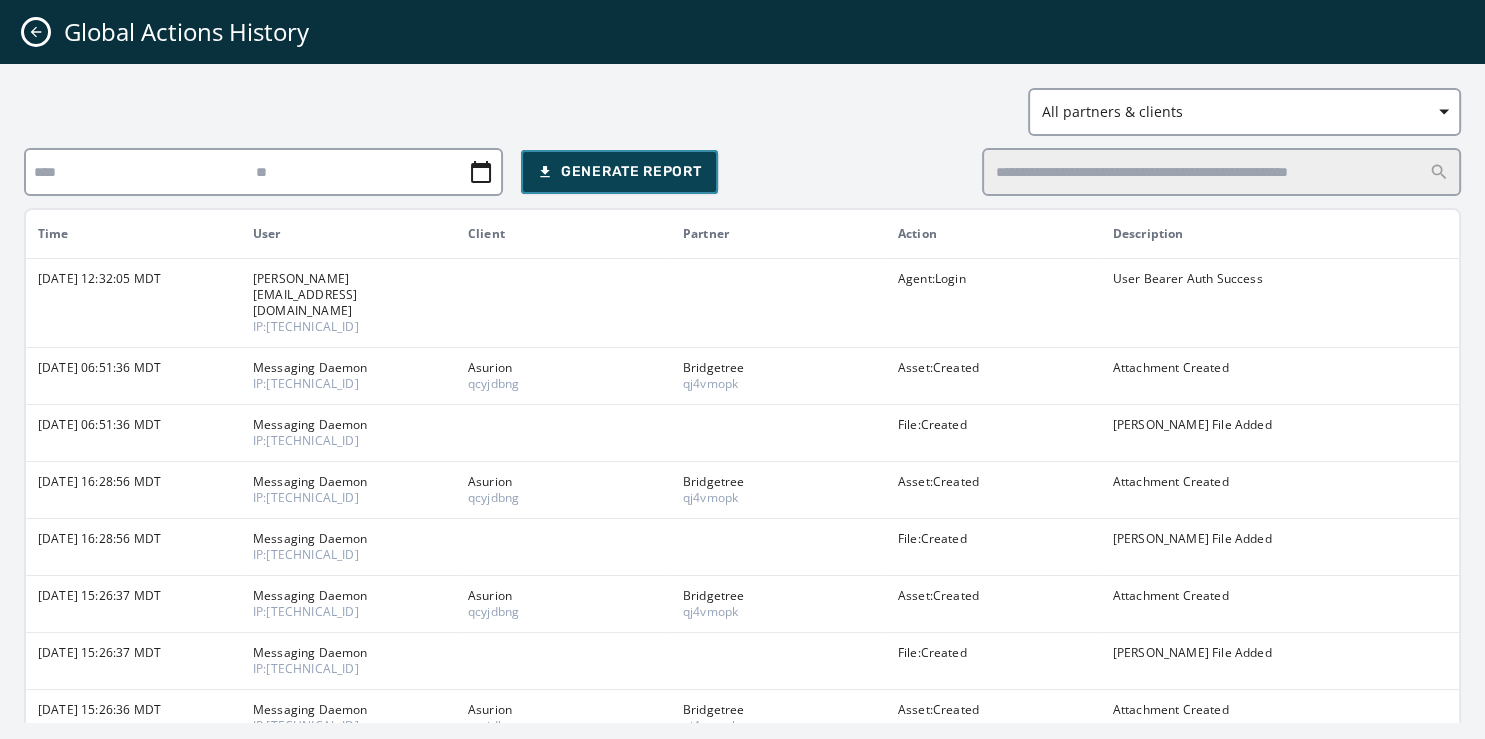 click 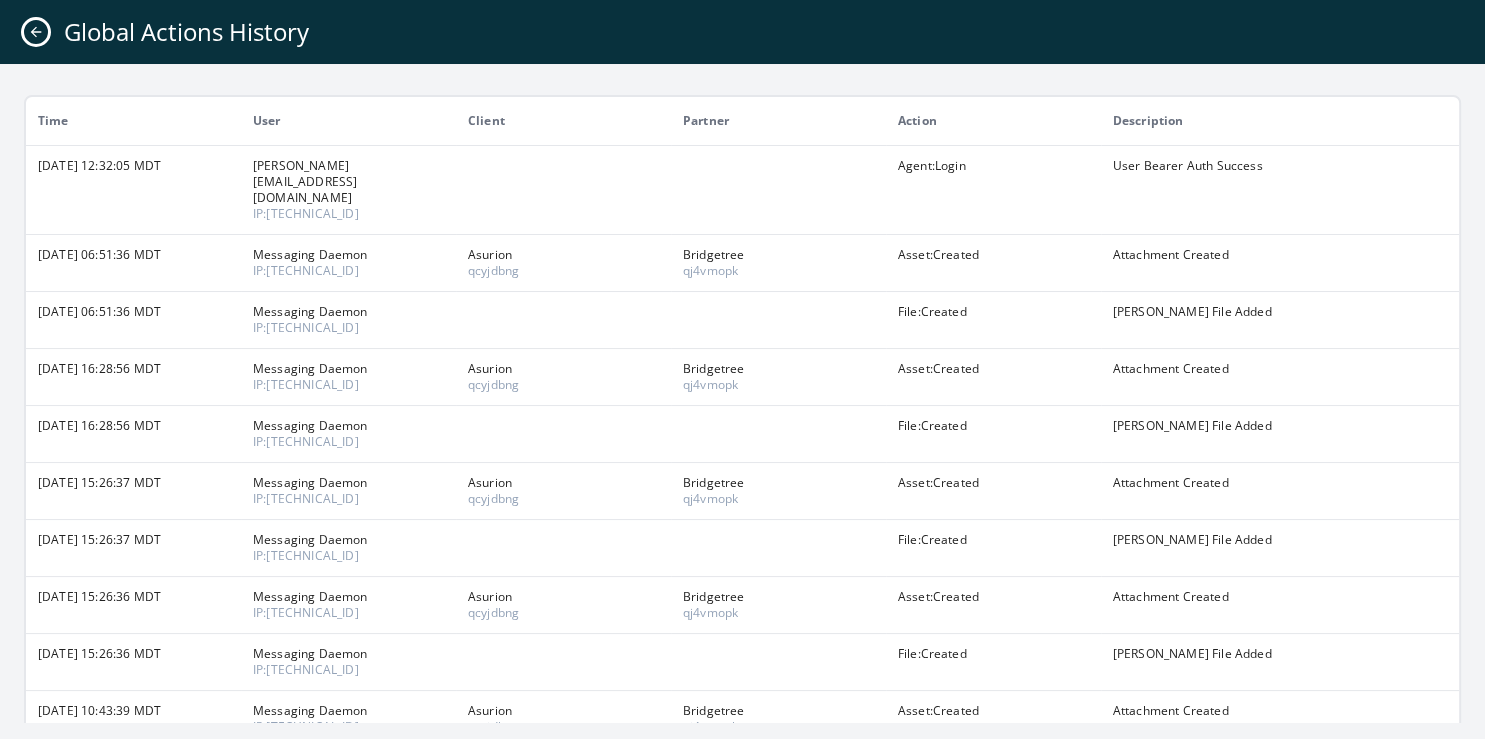 scroll, scrollTop: 0, scrollLeft: 0, axis: both 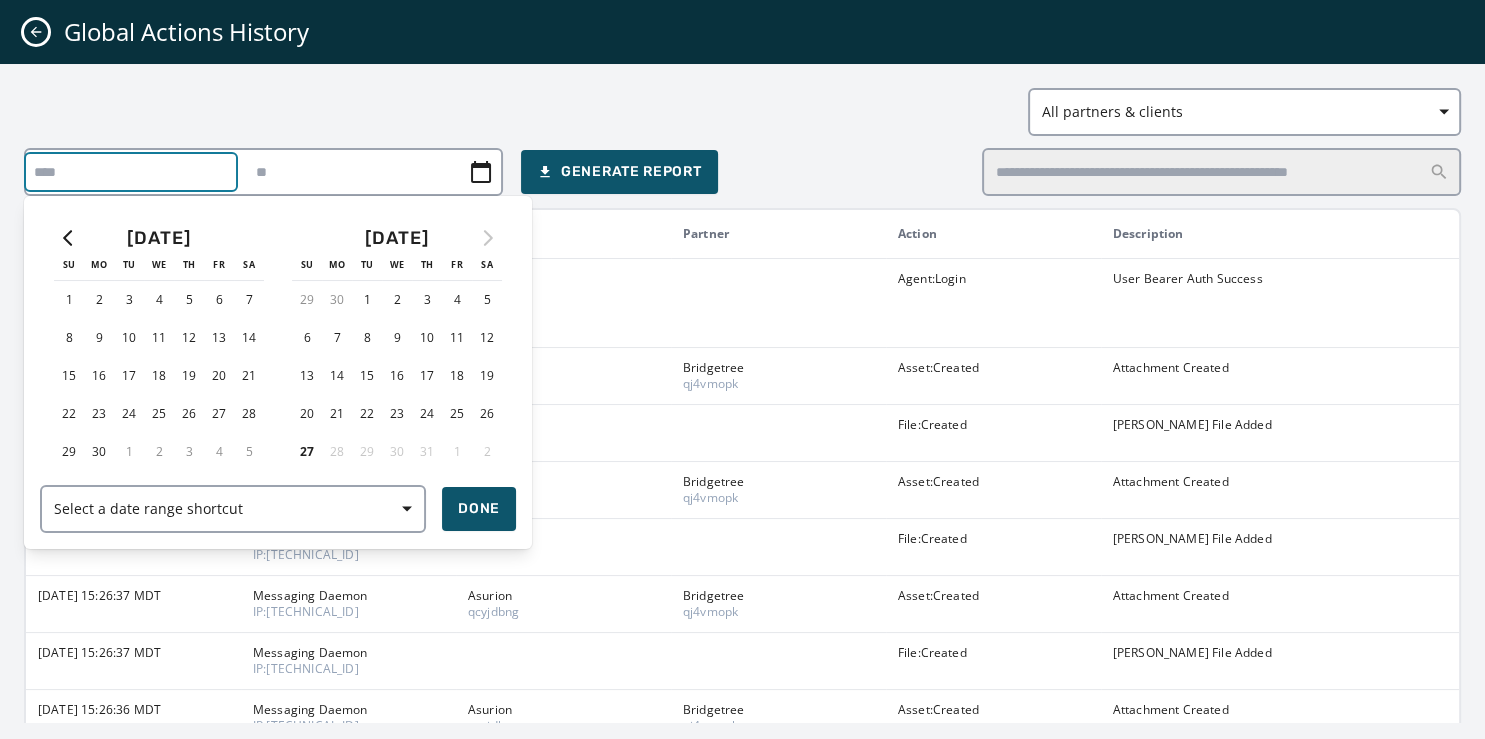 click at bounding box center [131, 172] 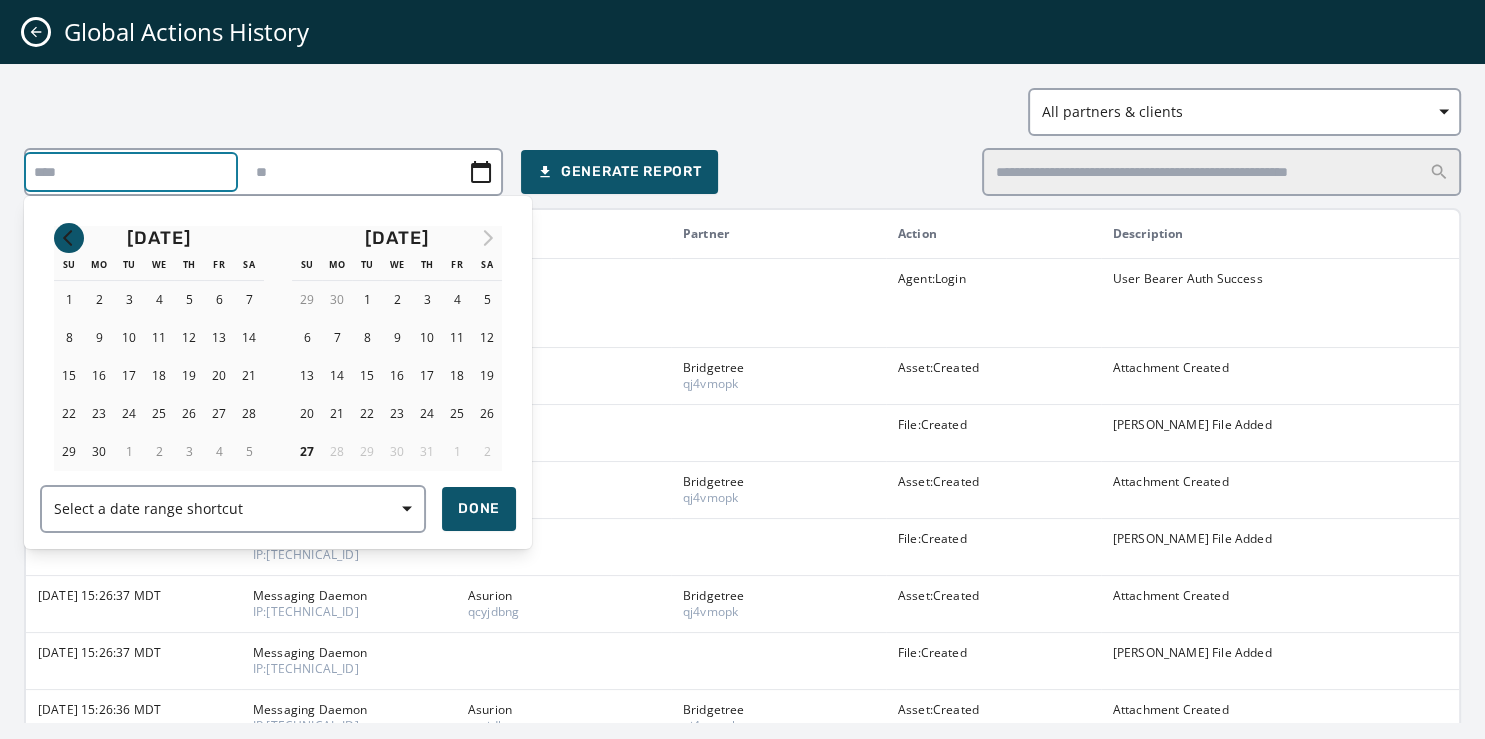 click 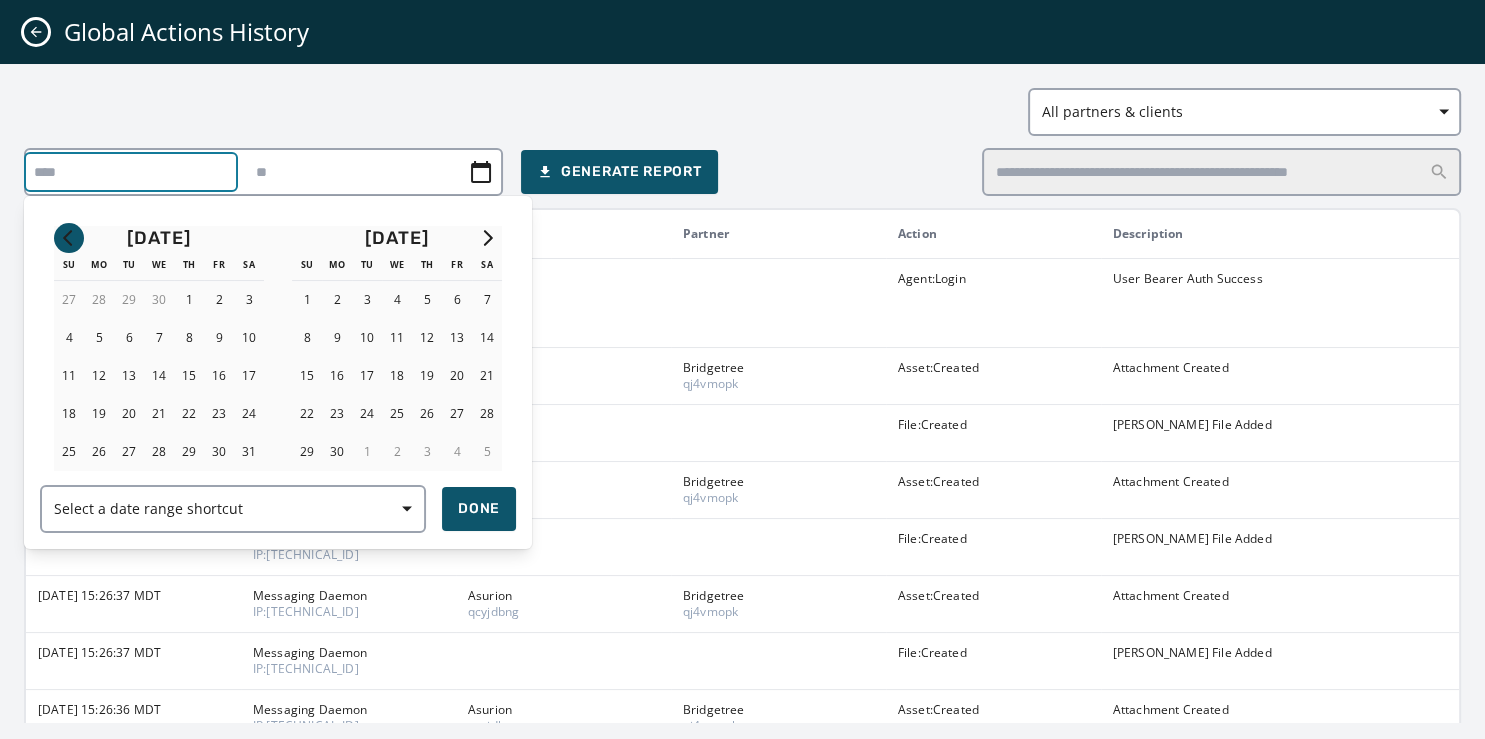click 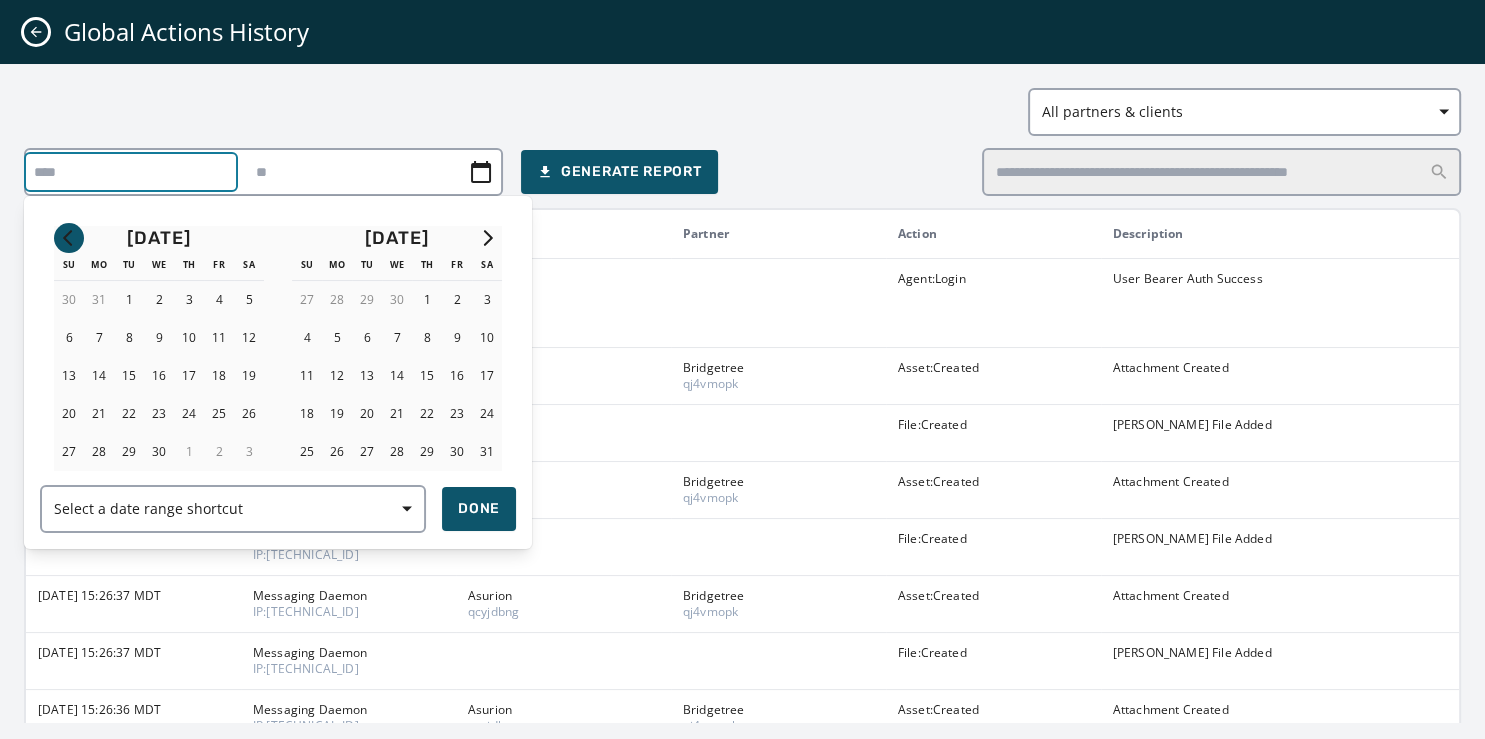 click 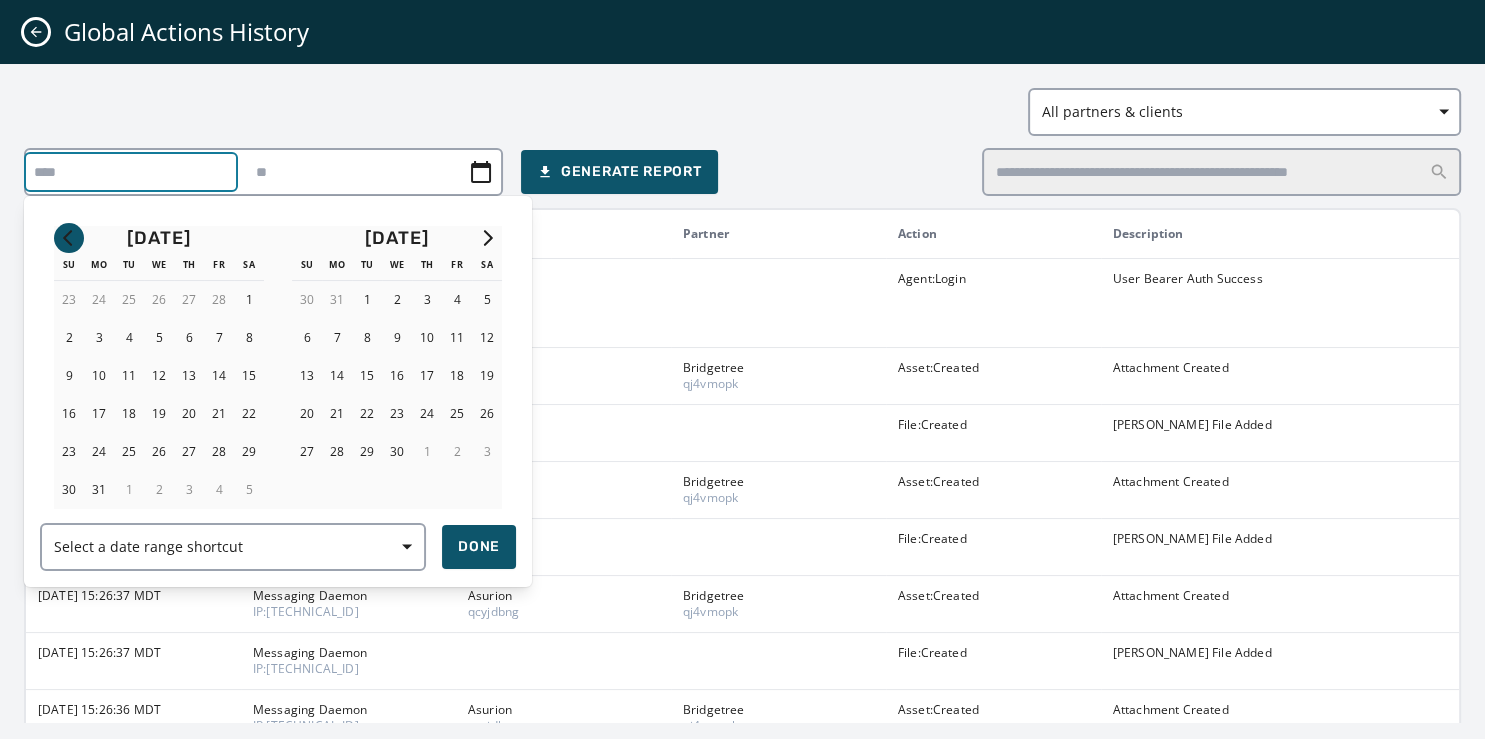 click 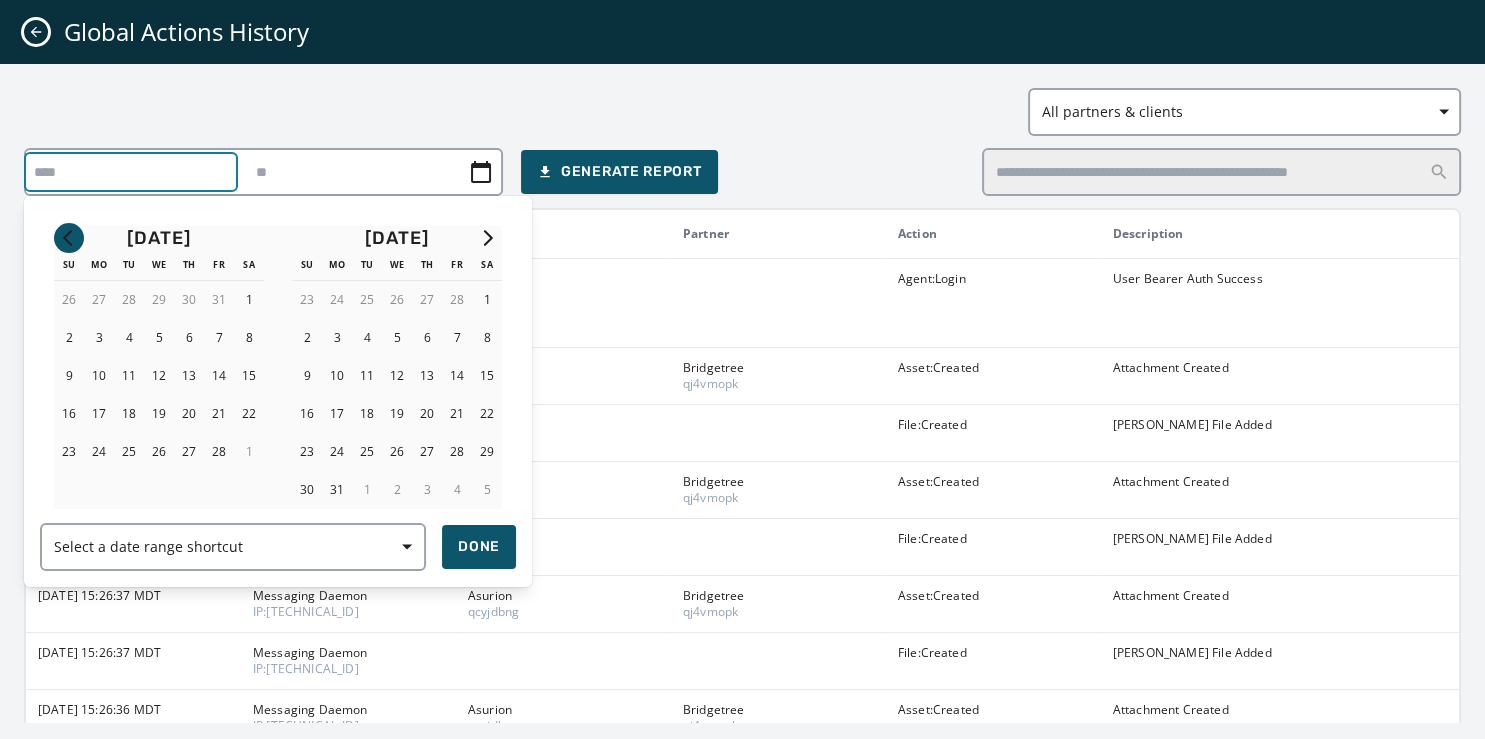 click 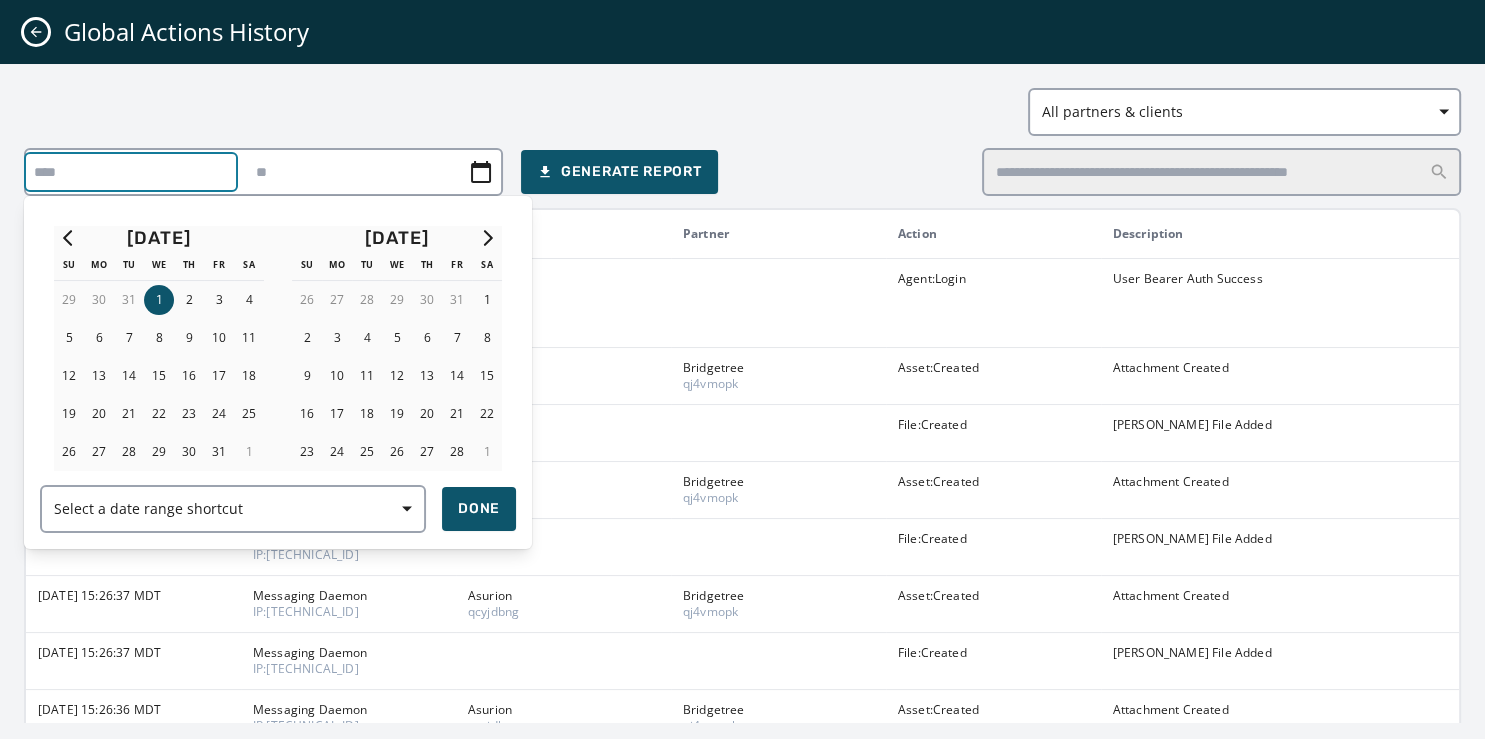click on "1" at bounding box center [159, 300] 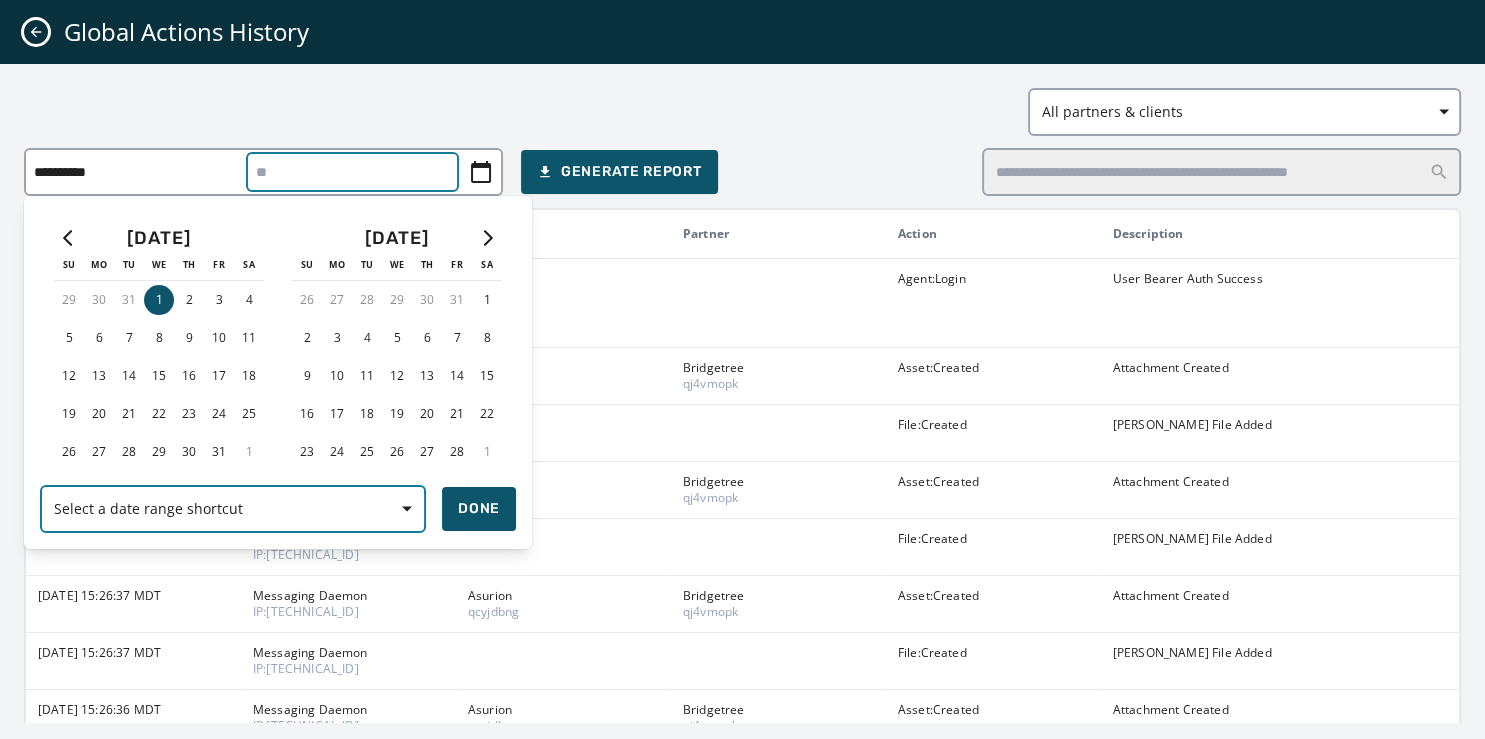 click 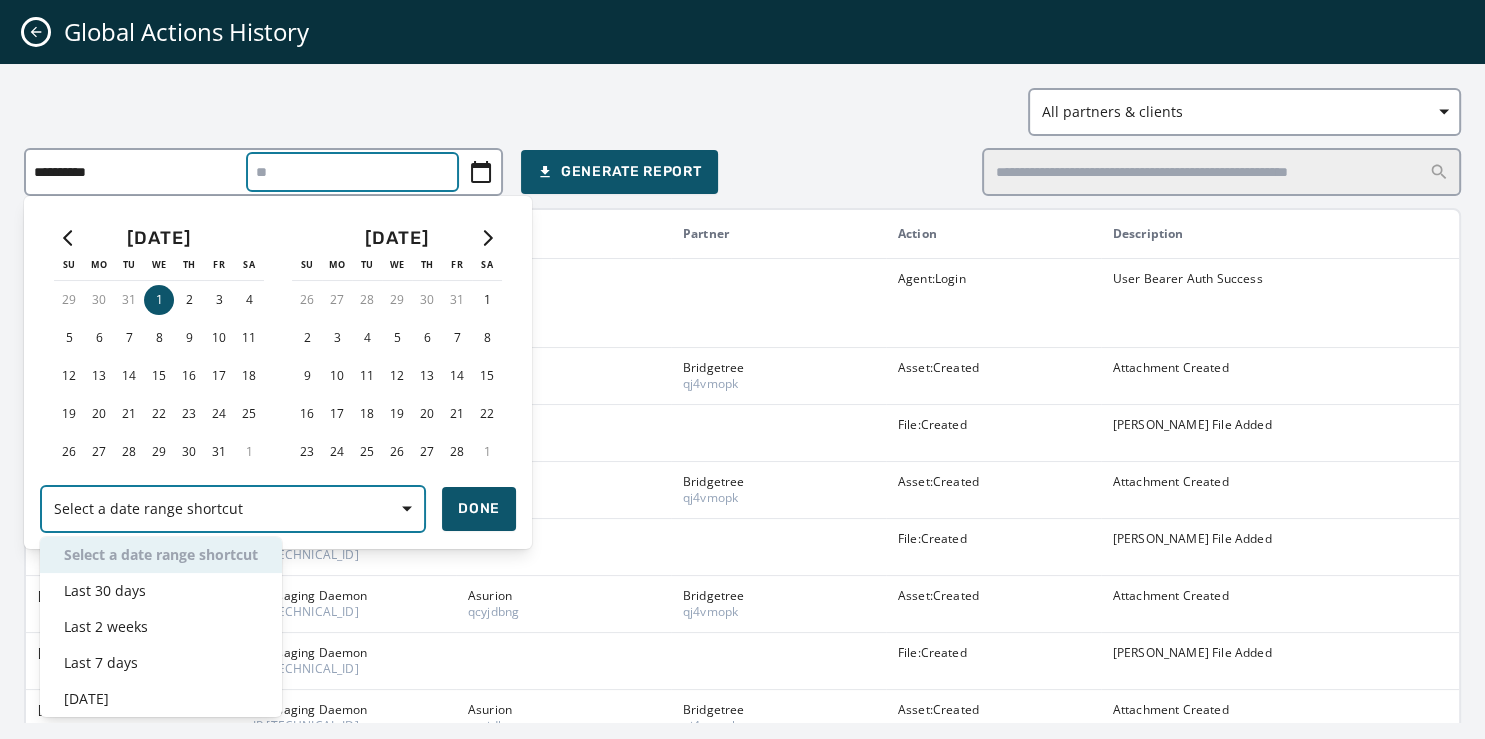 click 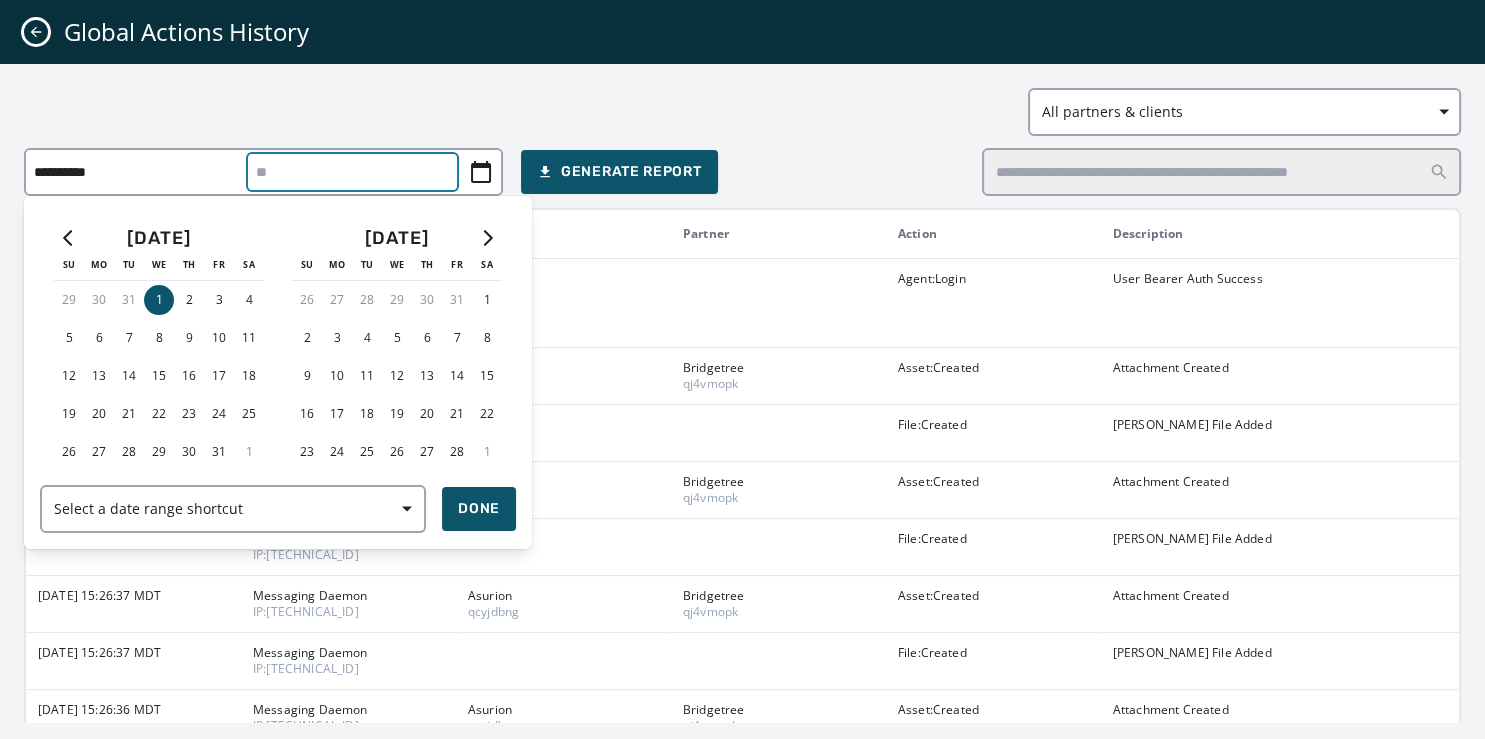 click at bounding box center (742, 369) 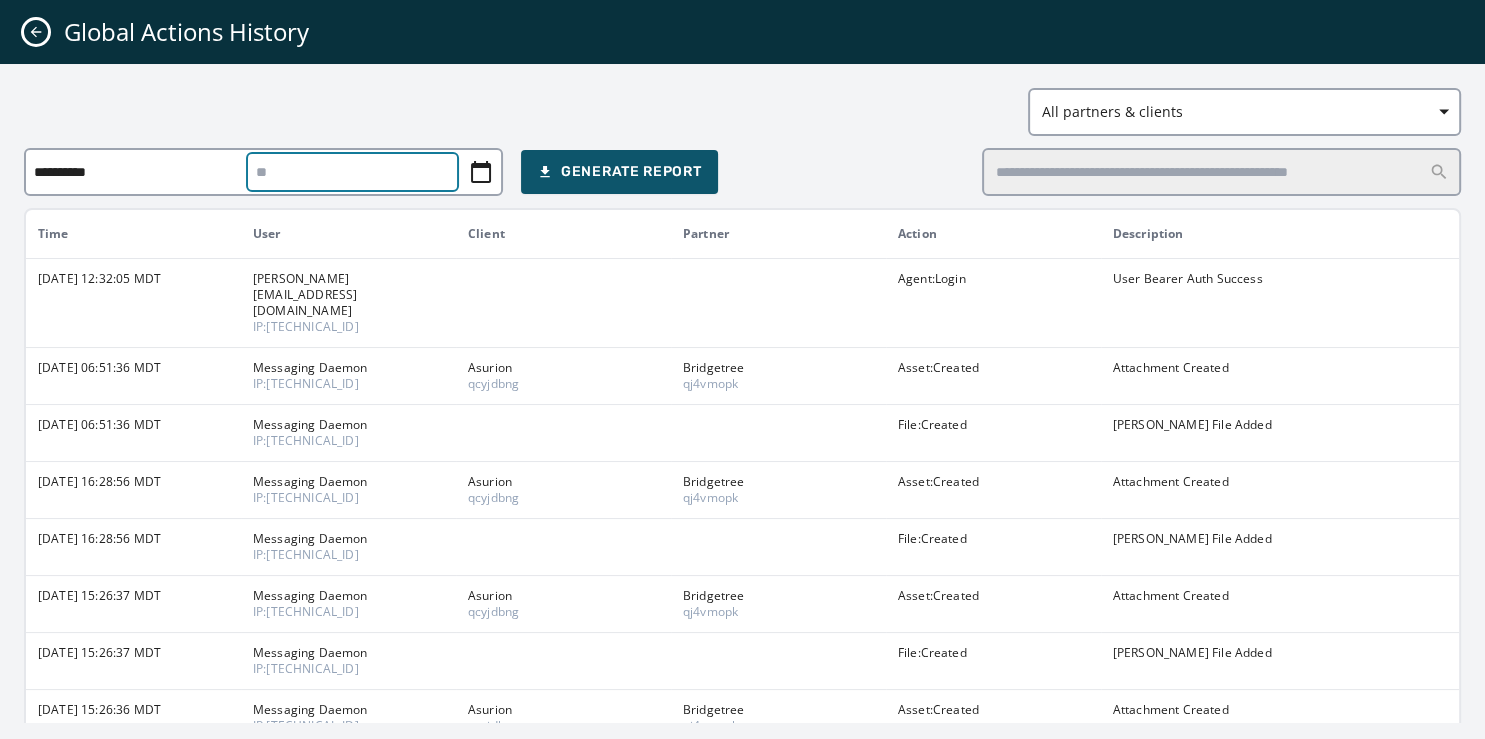type on "**********" 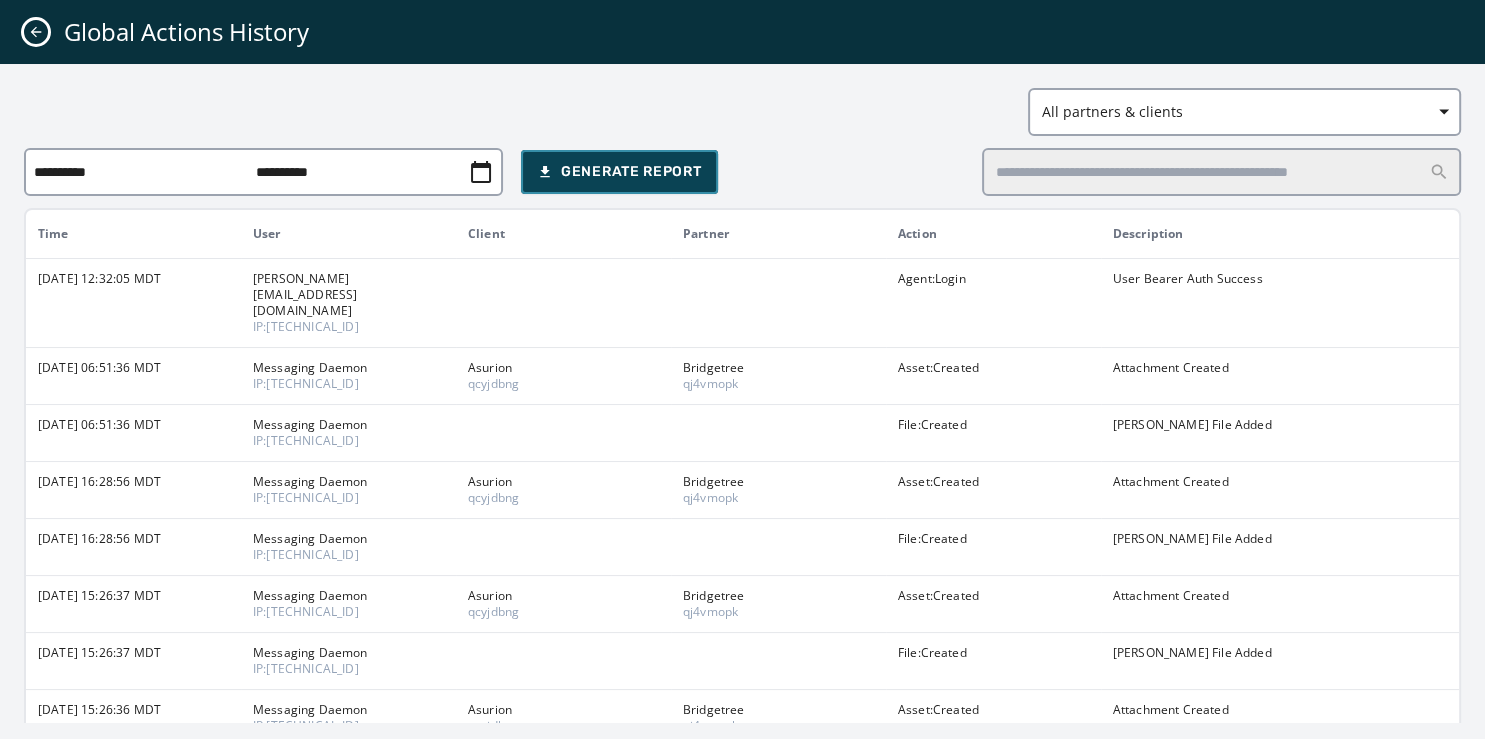 click on "Generate Report" at bounding box center (619, 172) 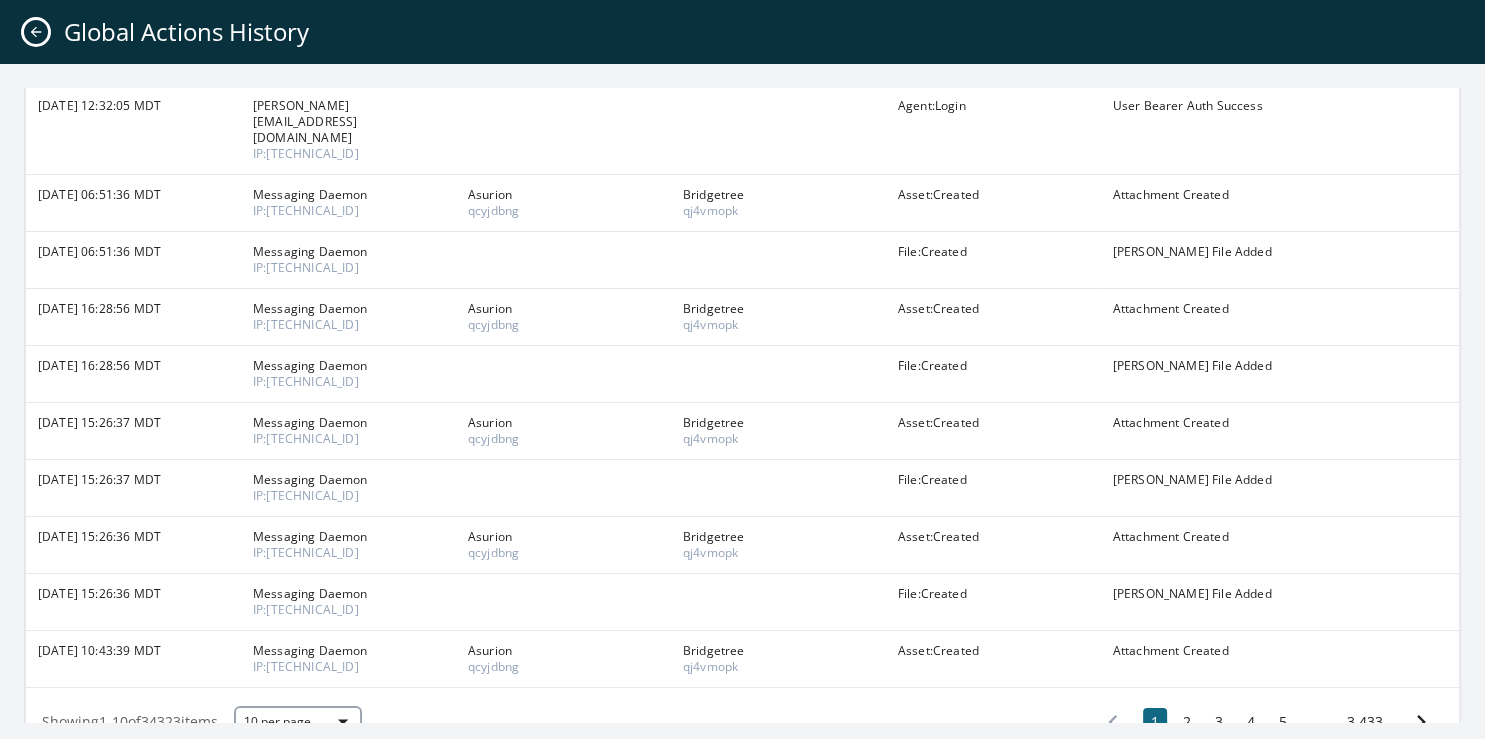 scroll, scrollTop: 188, scrollLeft: 0, axis: vertical 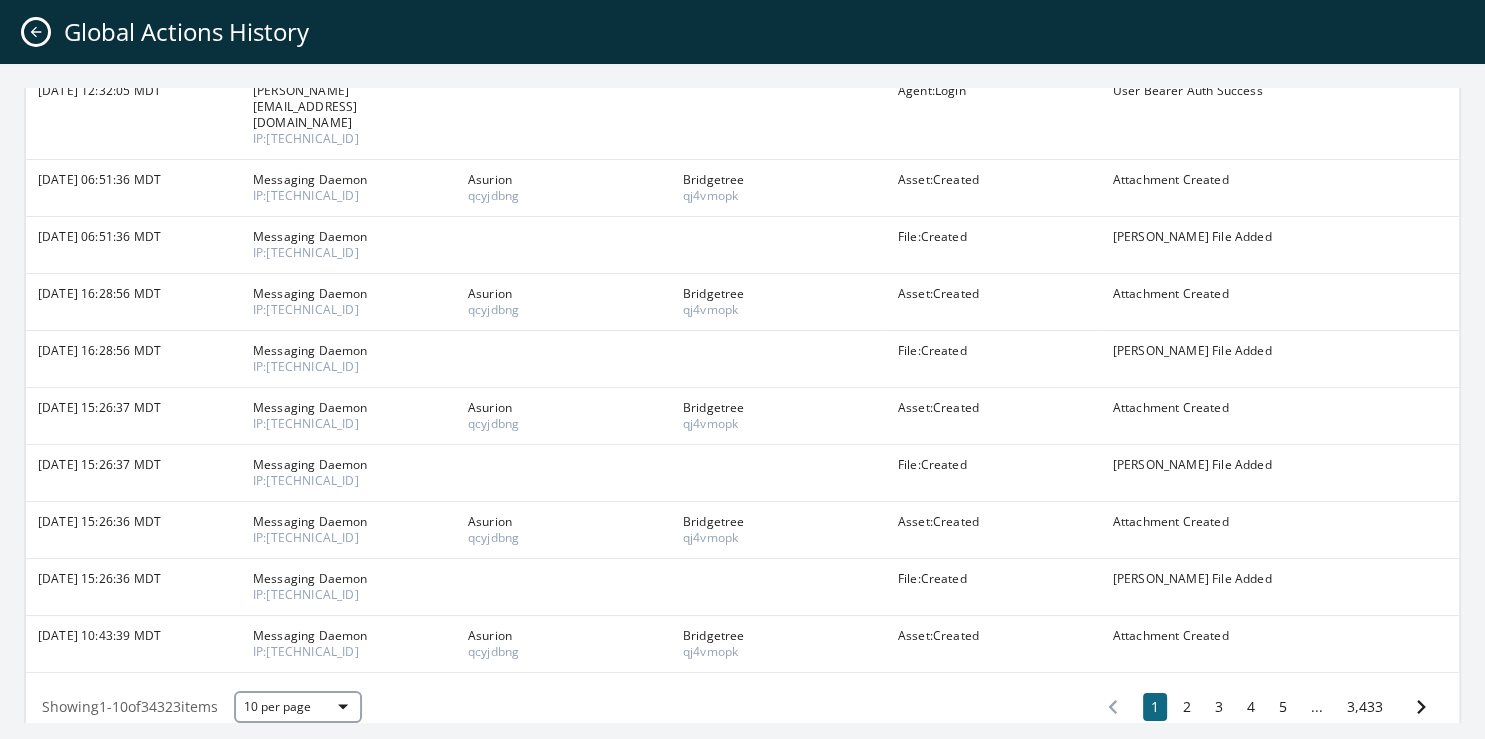 click 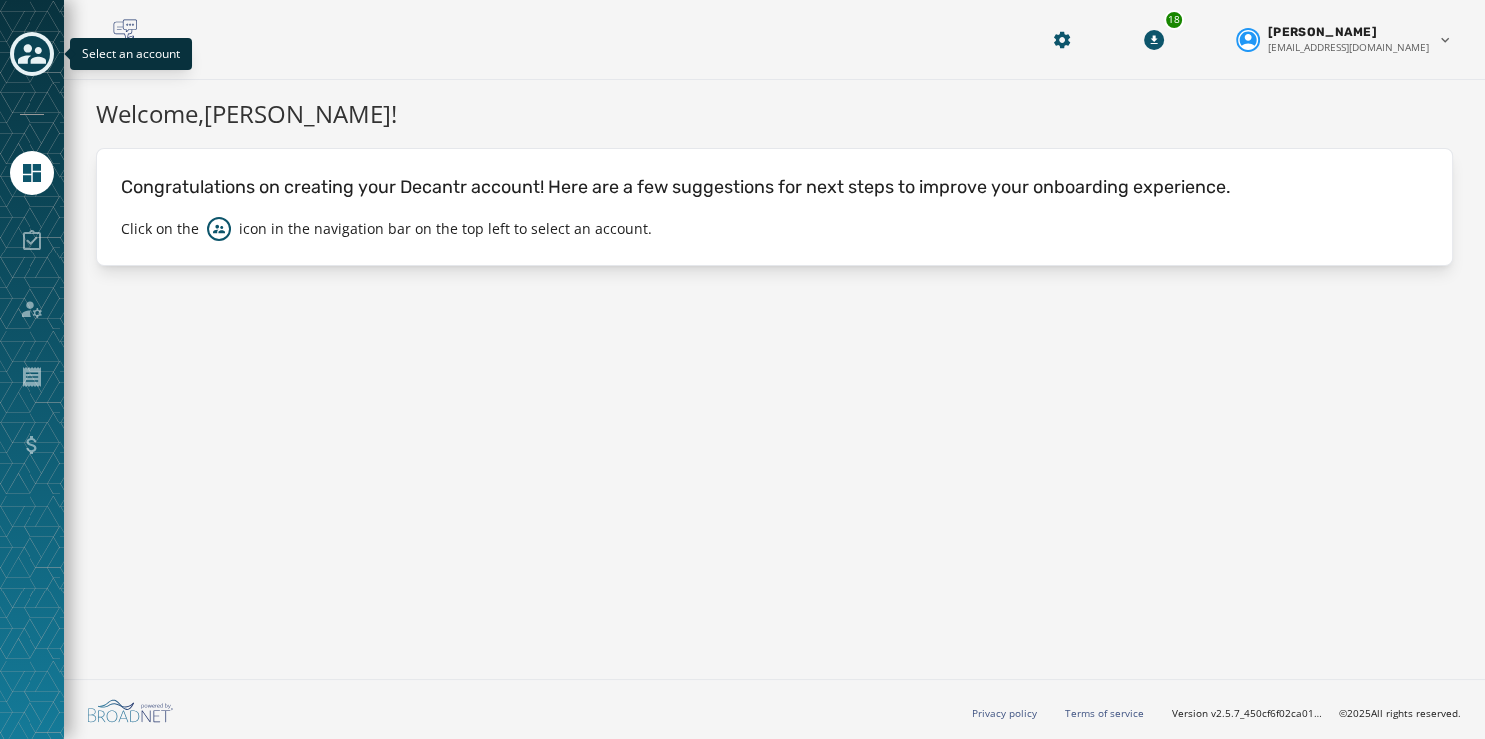 click 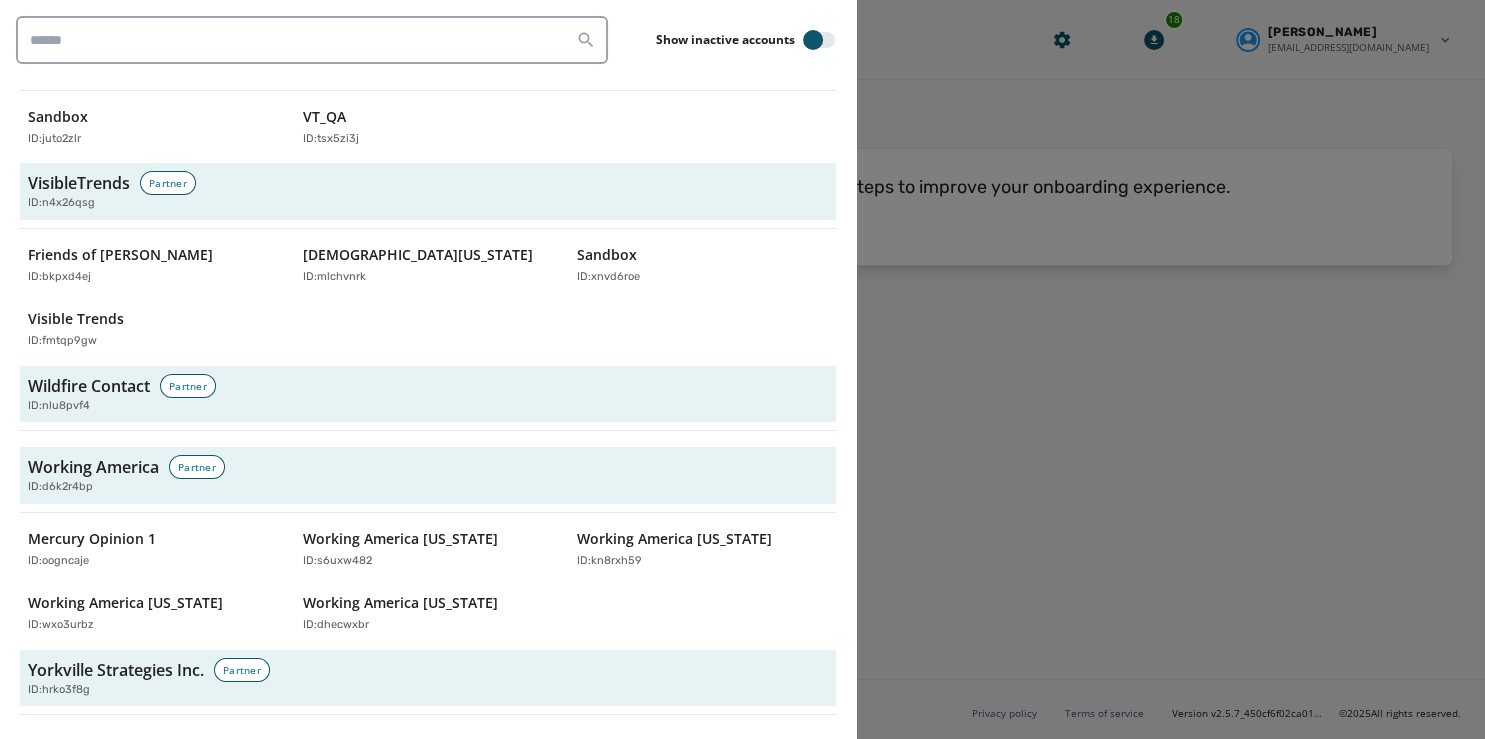 scroll, scrollTop: 6080, scrollLeft: 0, axis: vertical 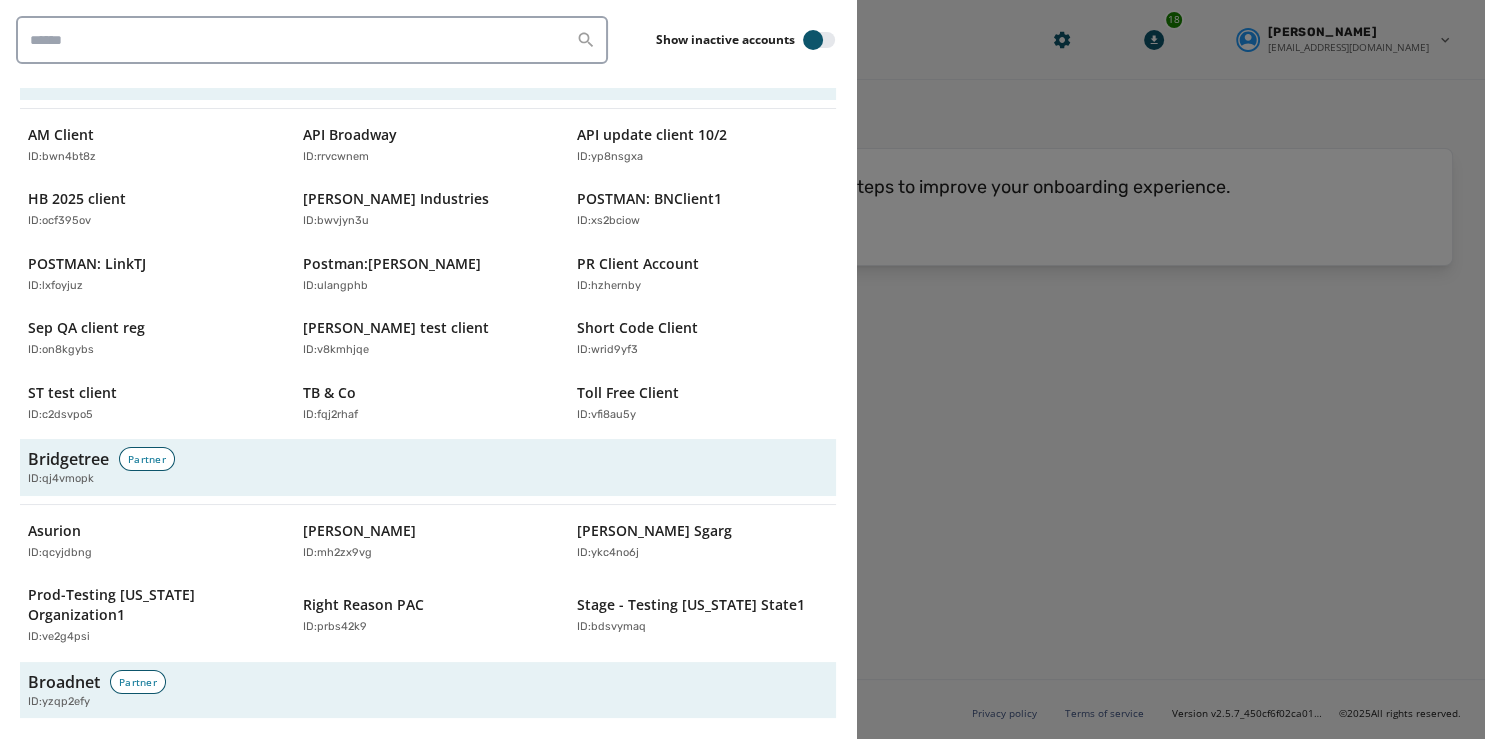click at bounding box center [742, 369] 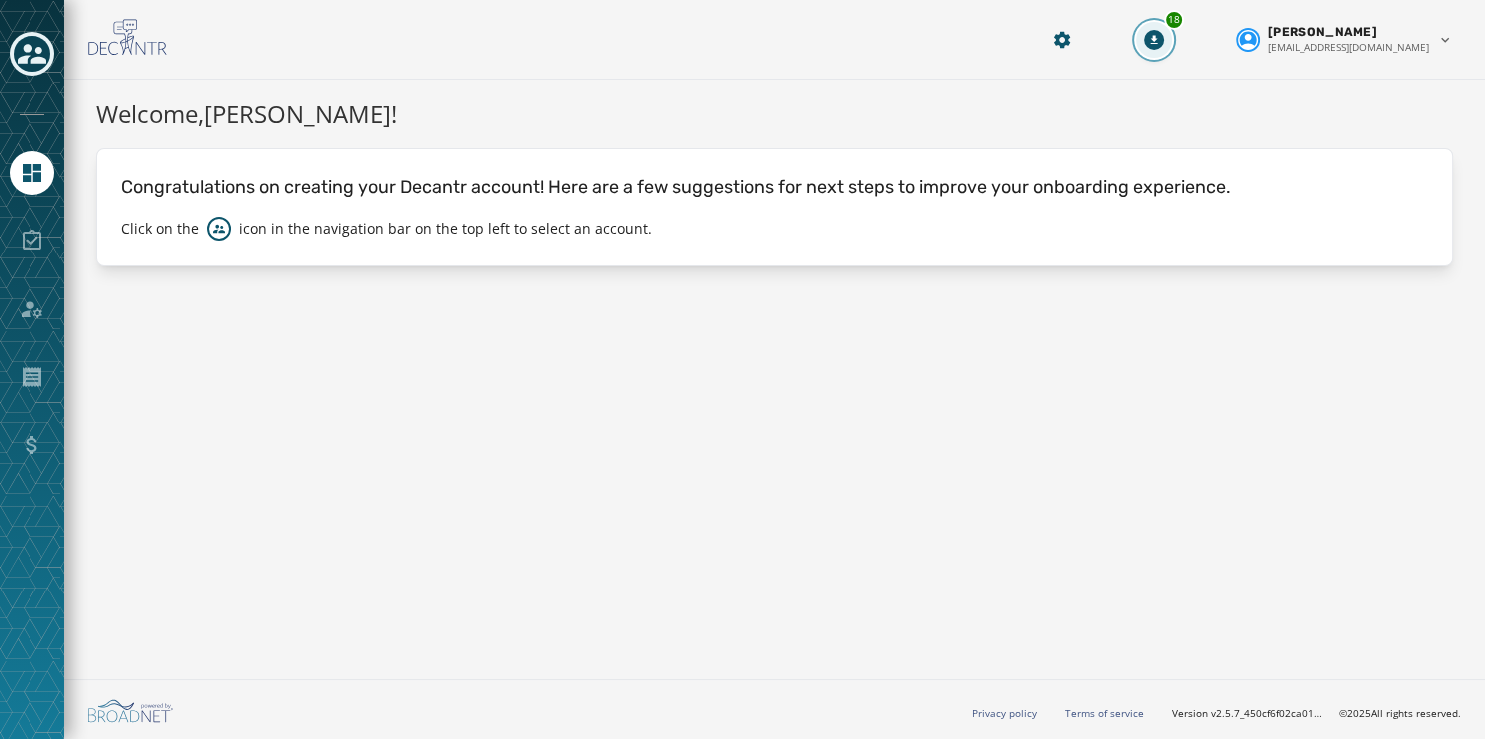 click 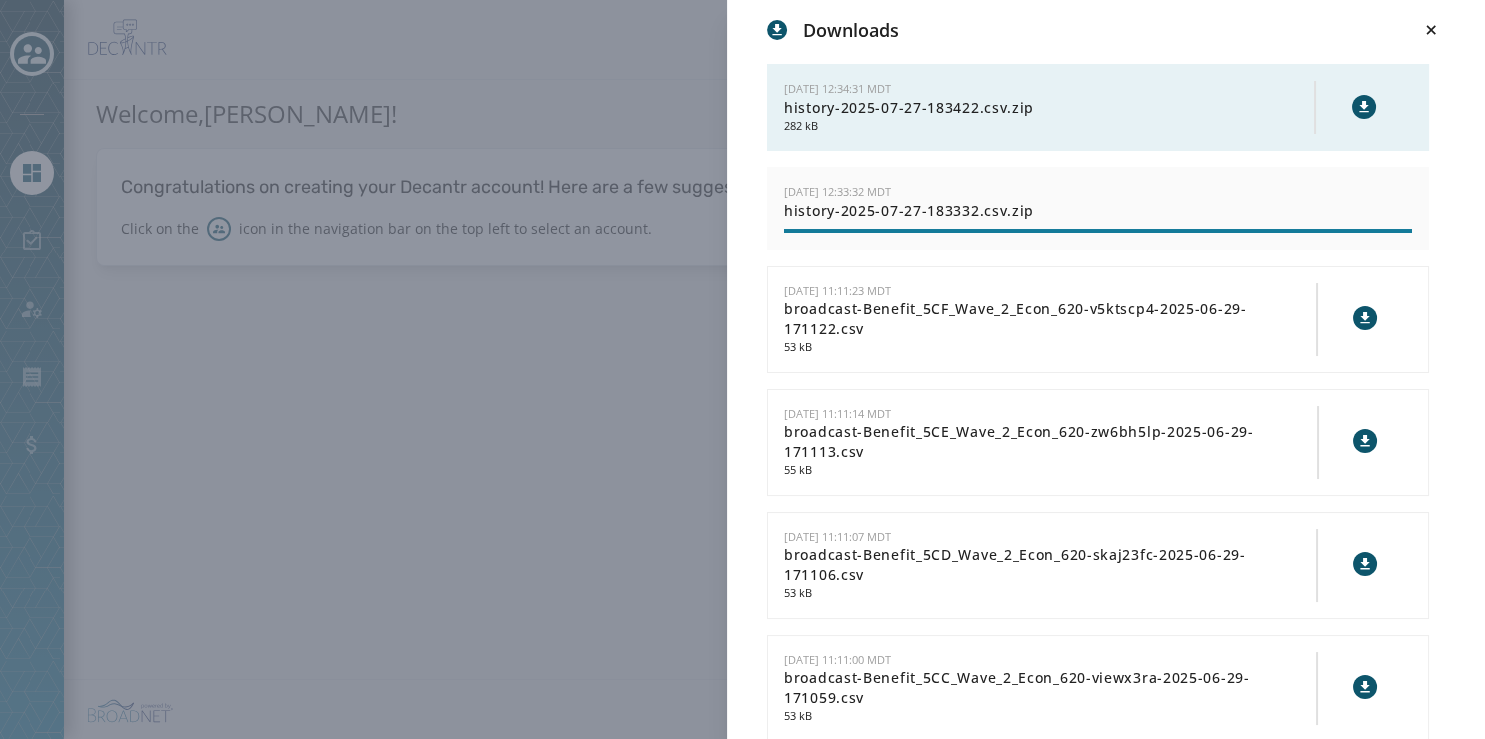 click 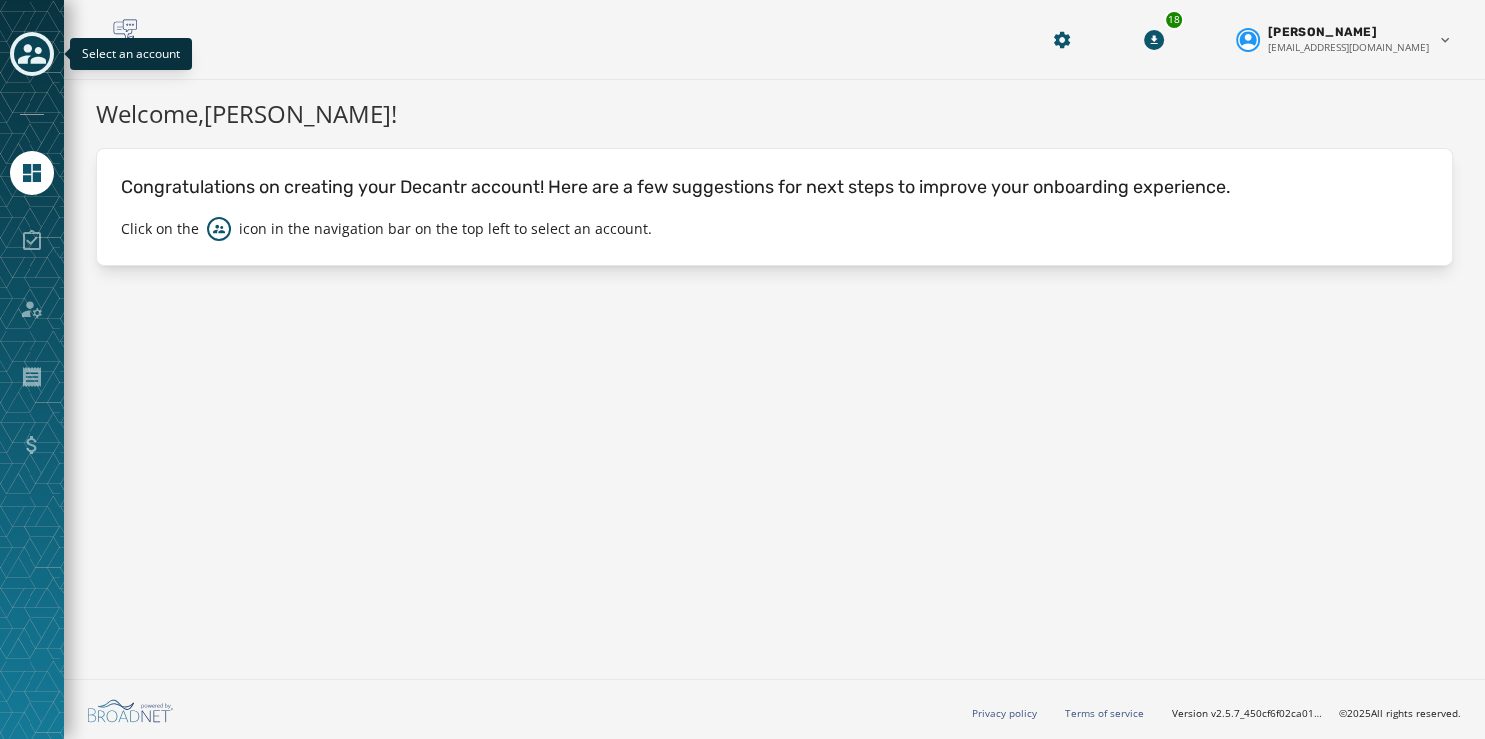 click 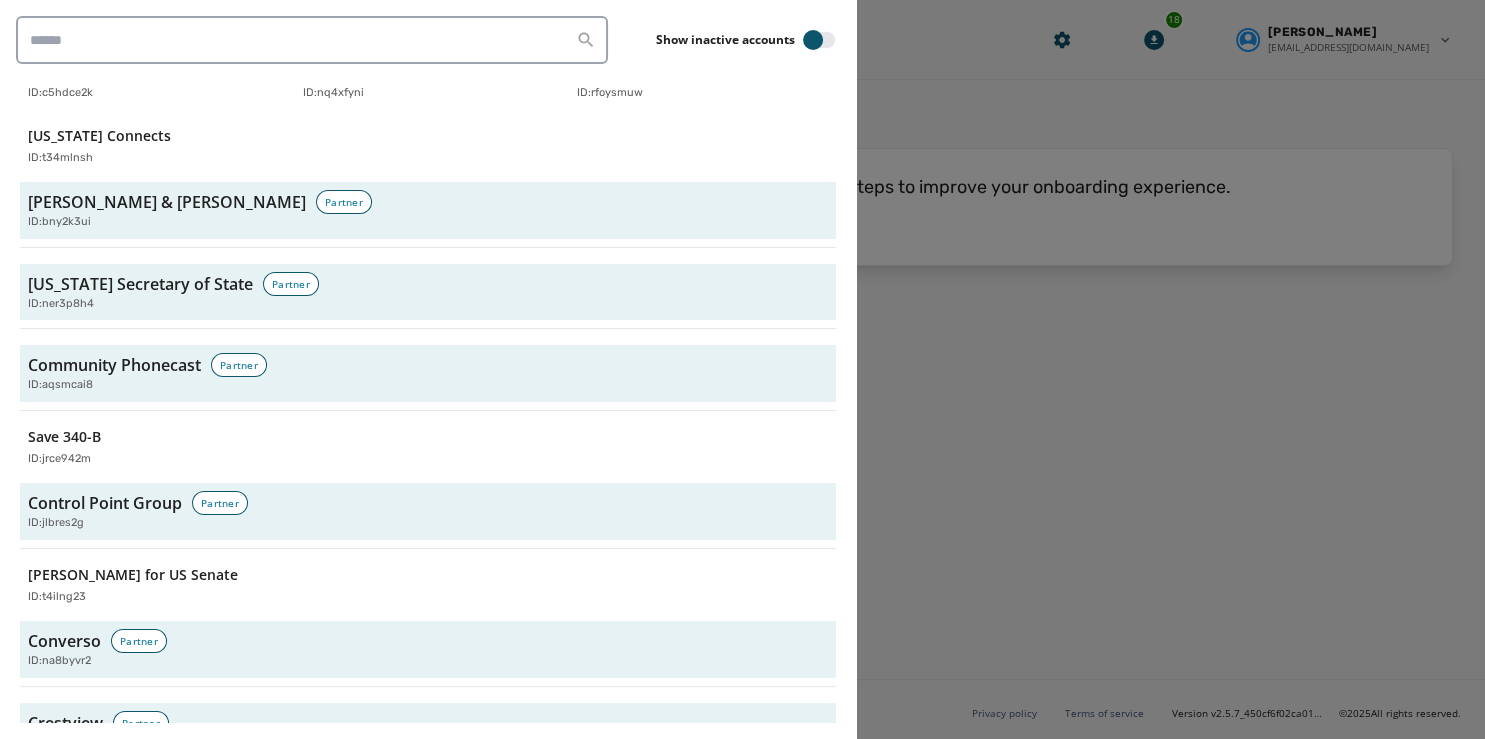 scroll, scrollTop: 1532, scrollLeft: 0, axis: vertical 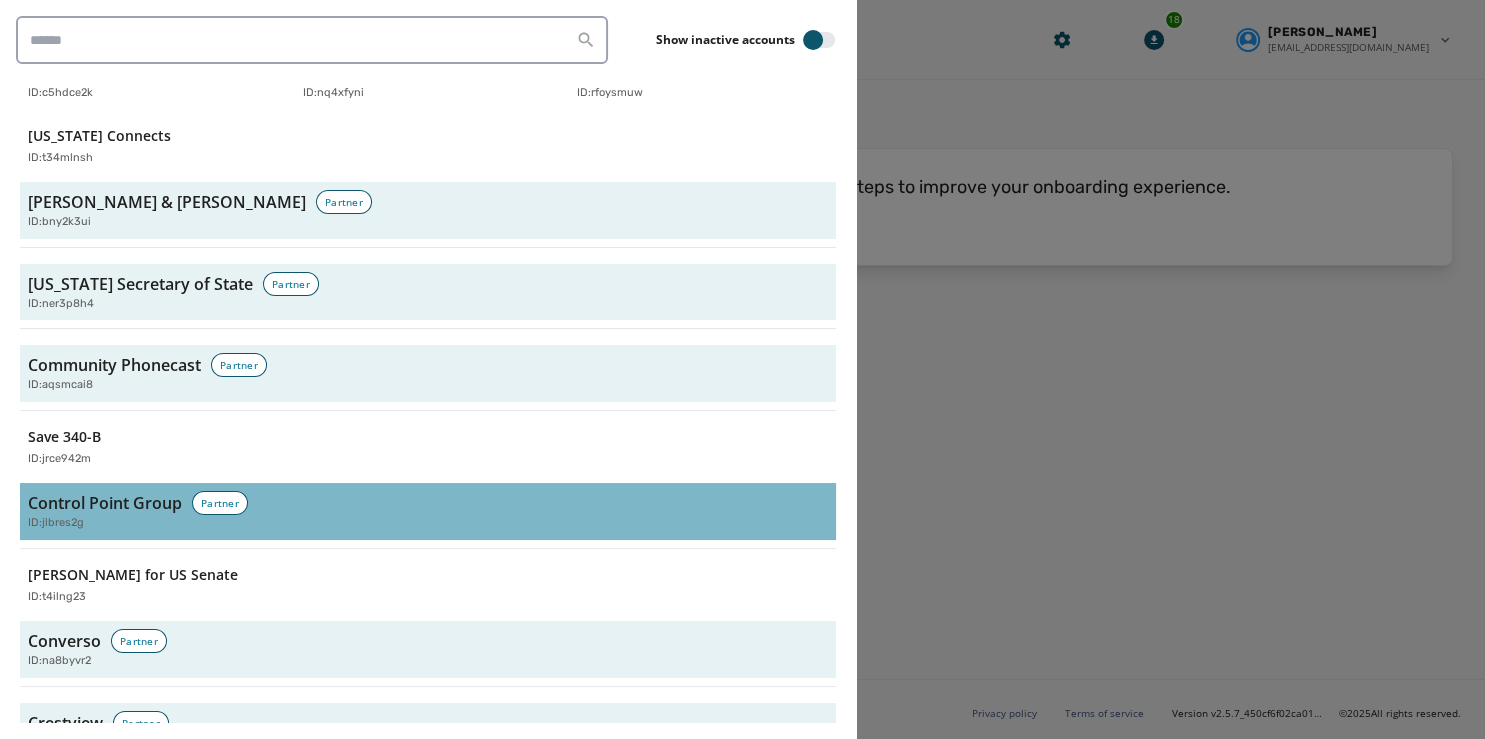 click on "Control Point Group" at bounding box center (105, 503) 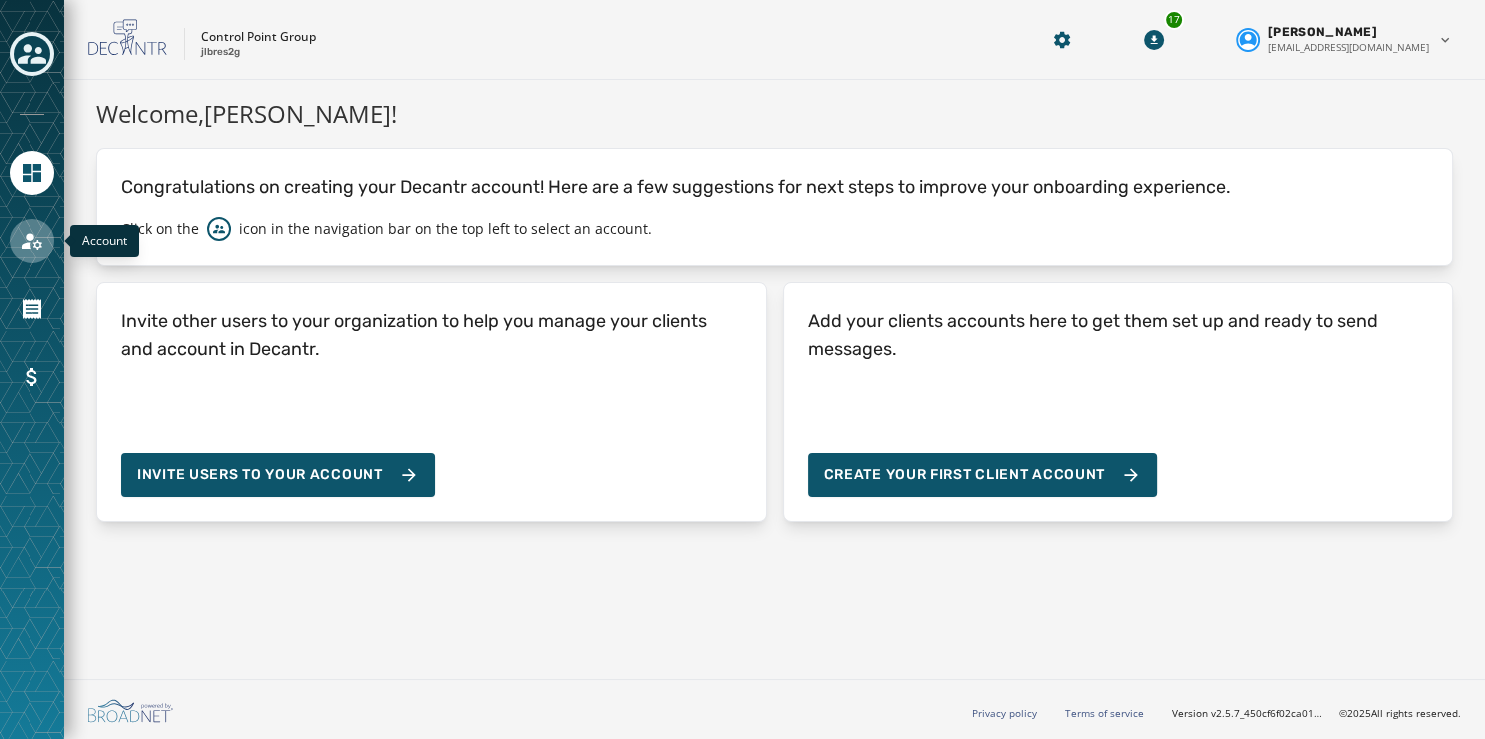 click 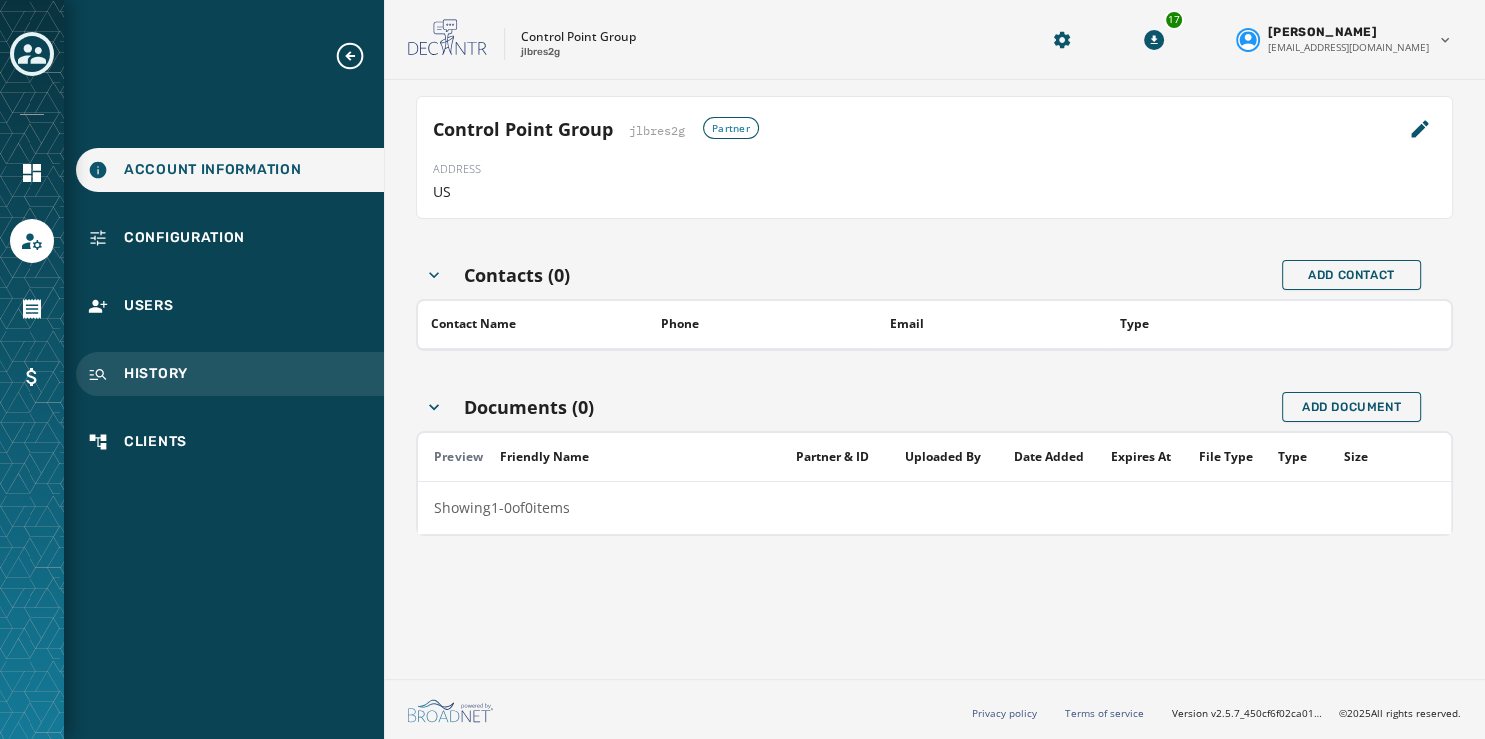 click on "History" at bounding box center [156, 374] 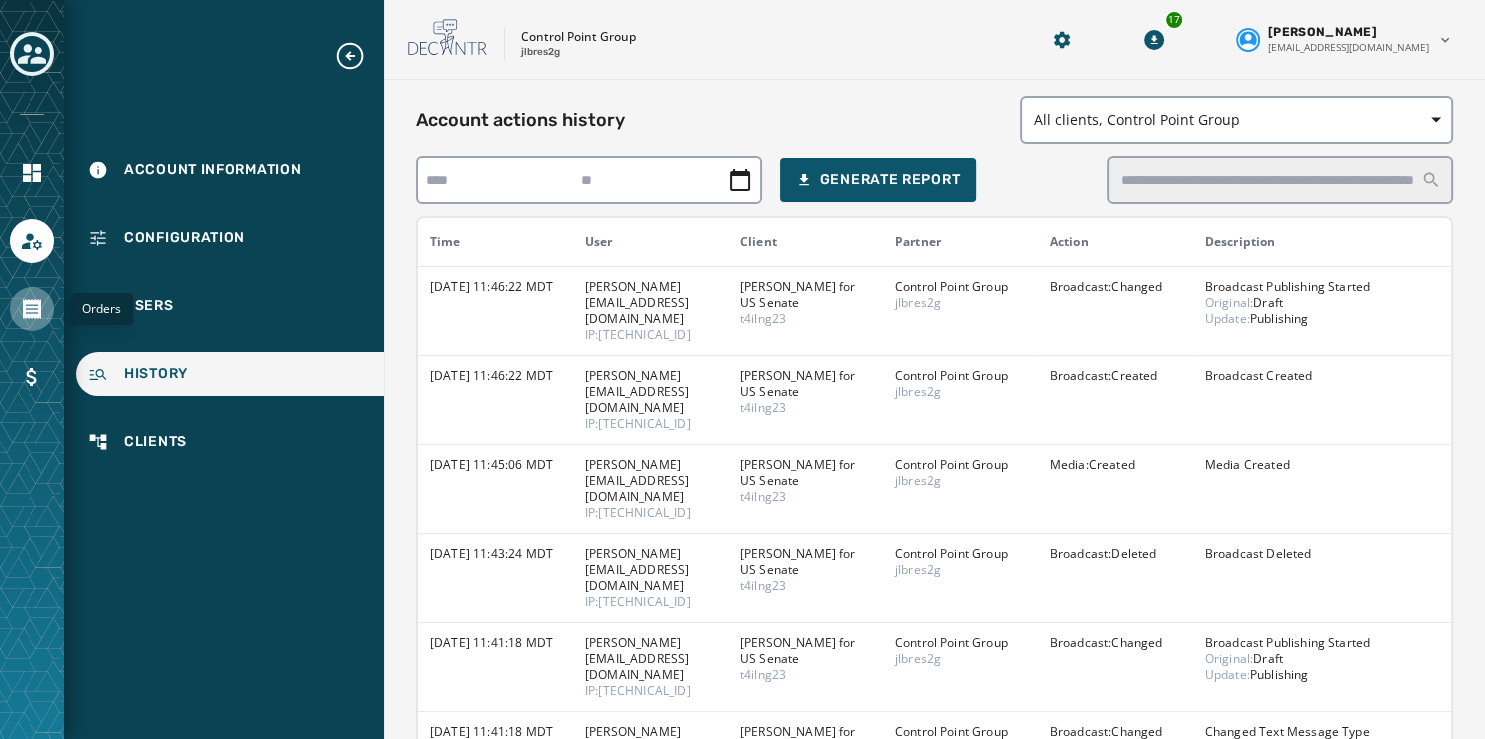 click 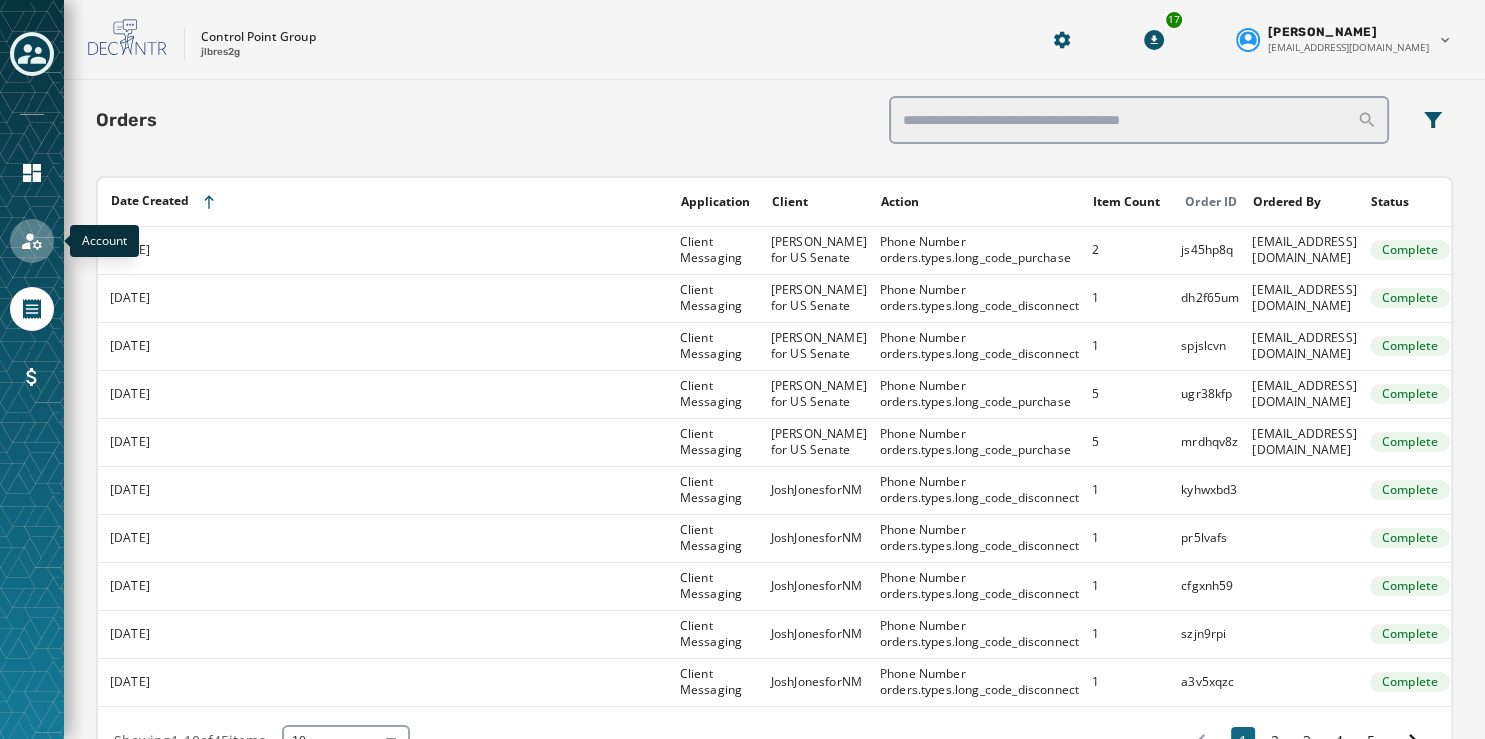 click 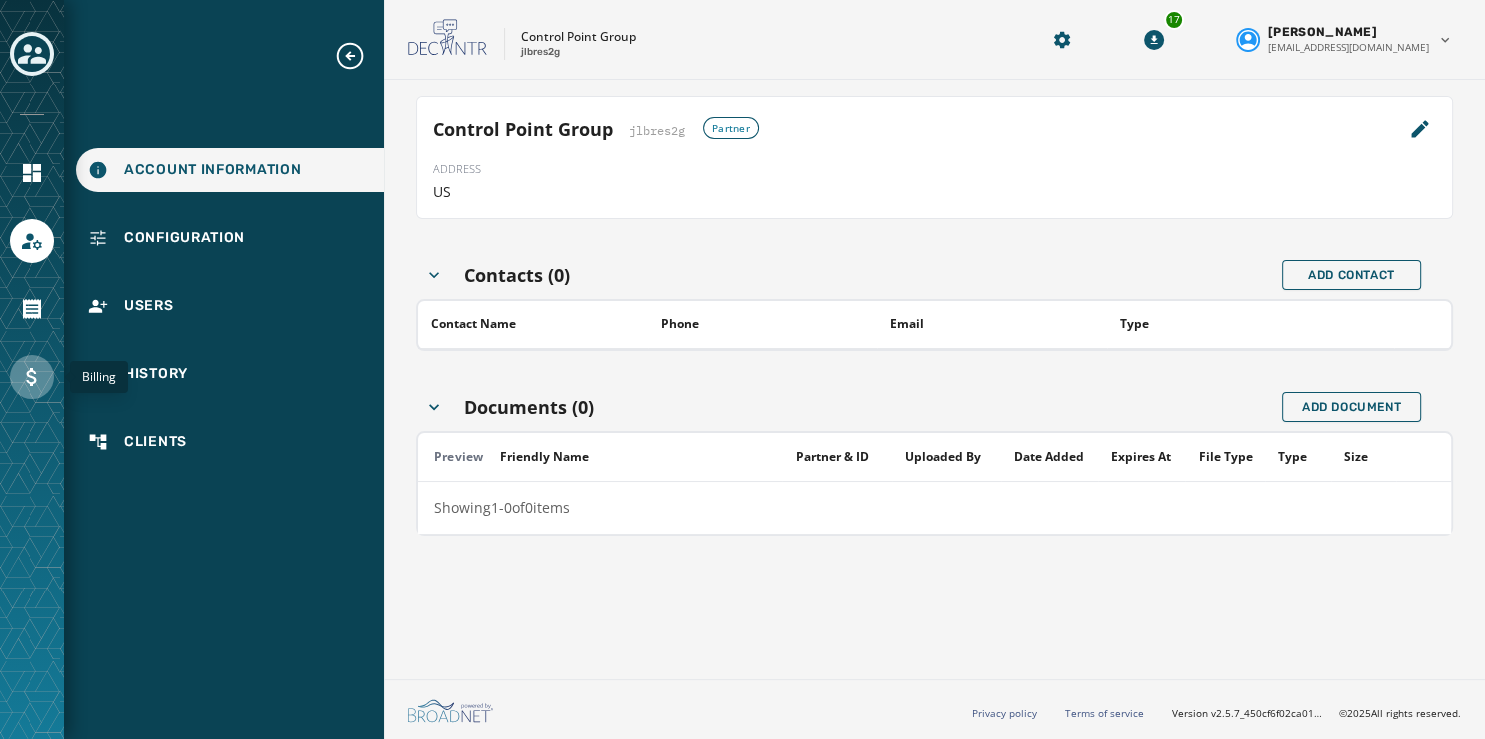 click 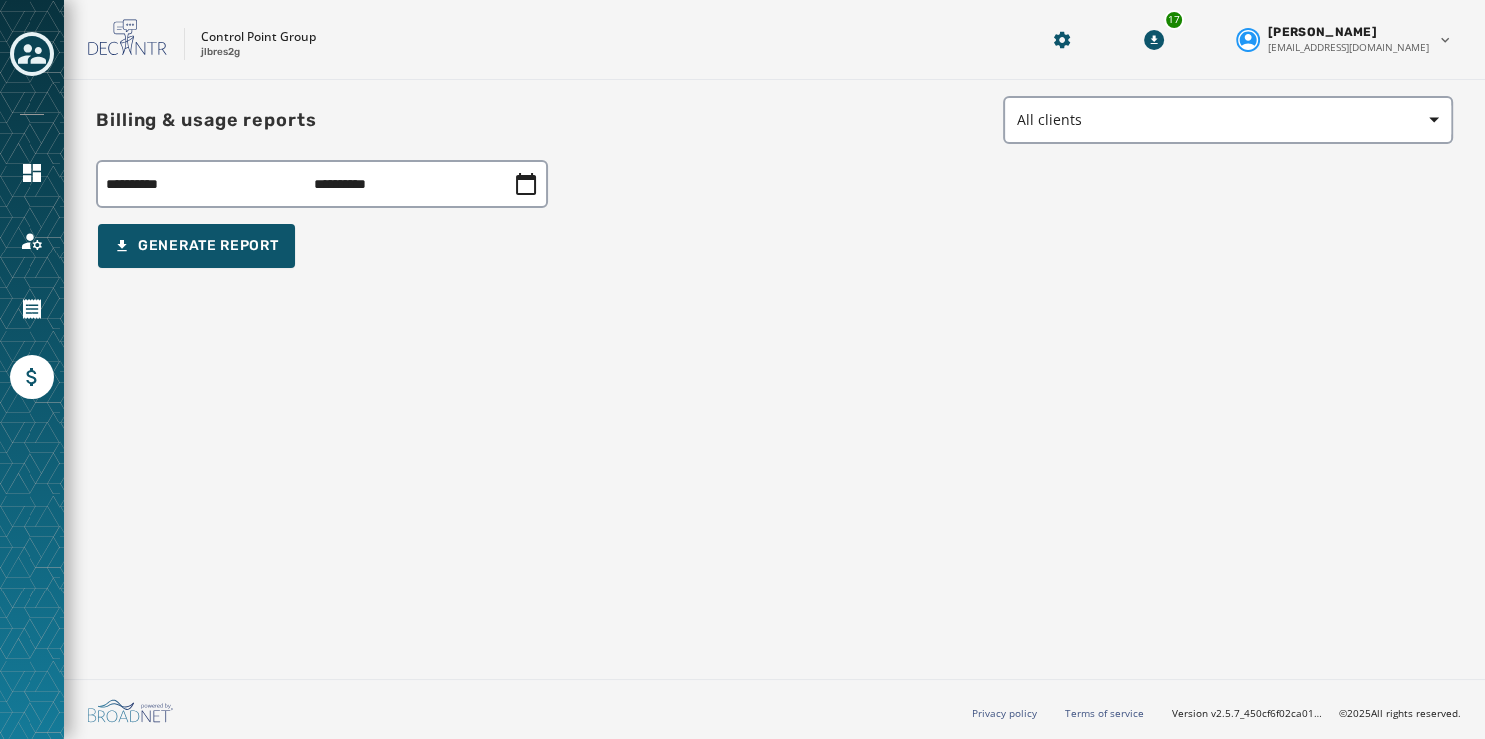 click 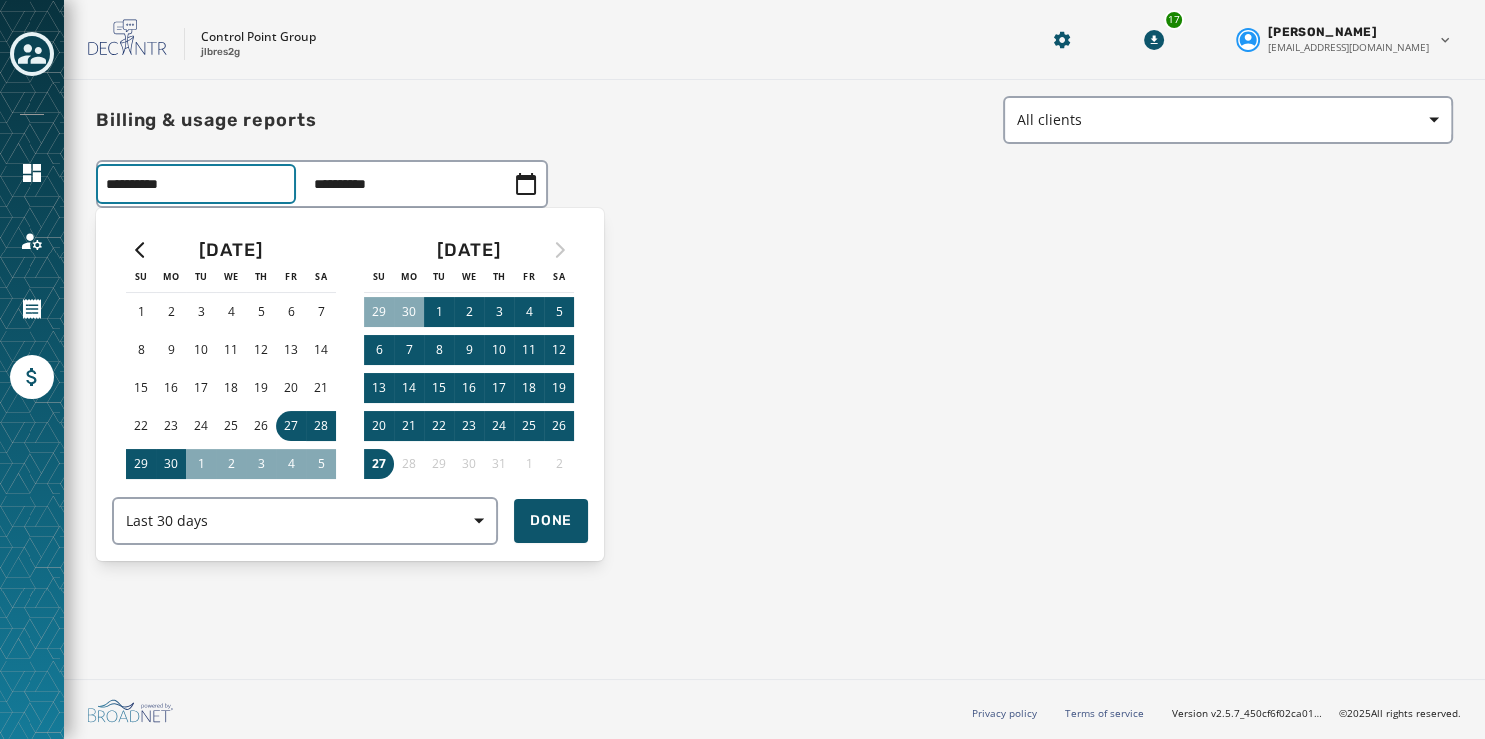 click on "**********" at bounding box center [196, 184] 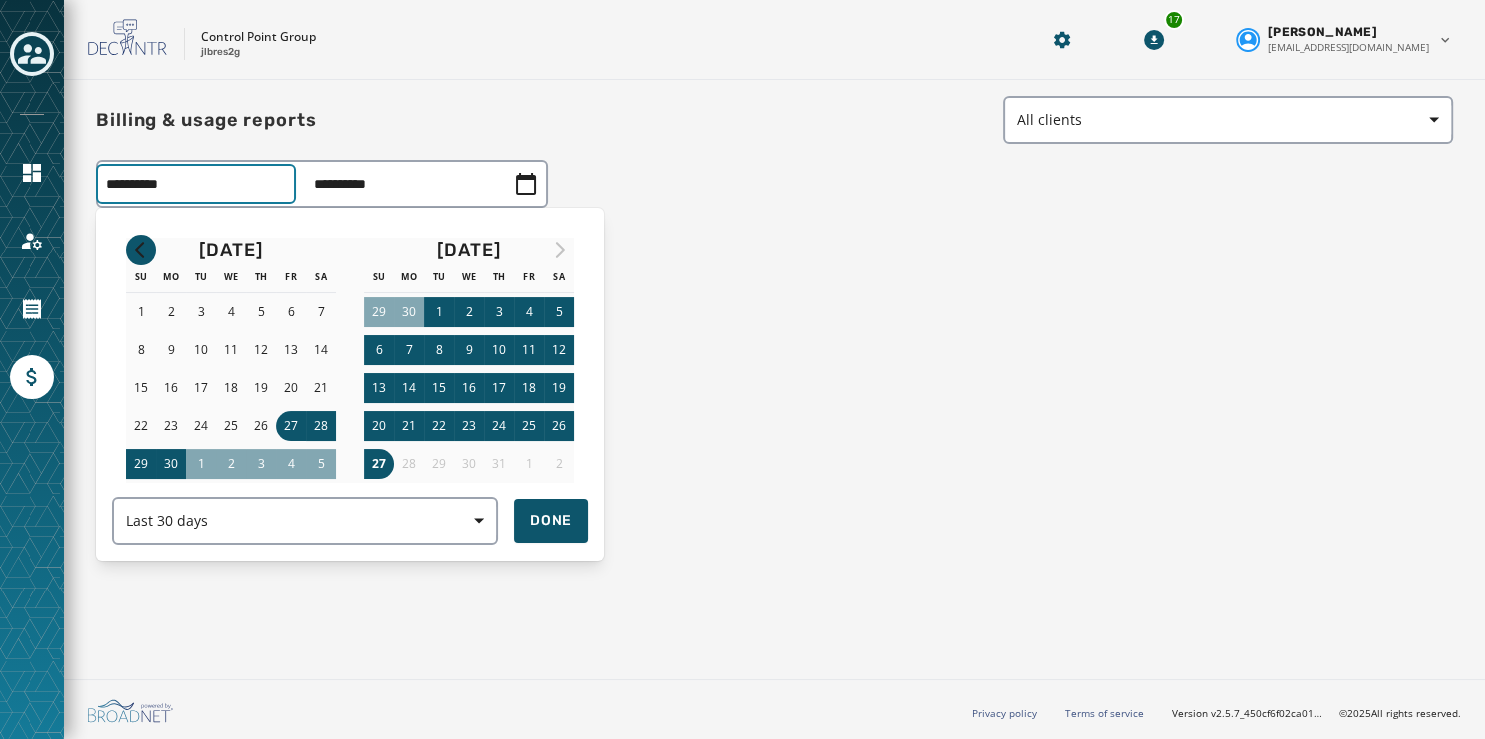 click 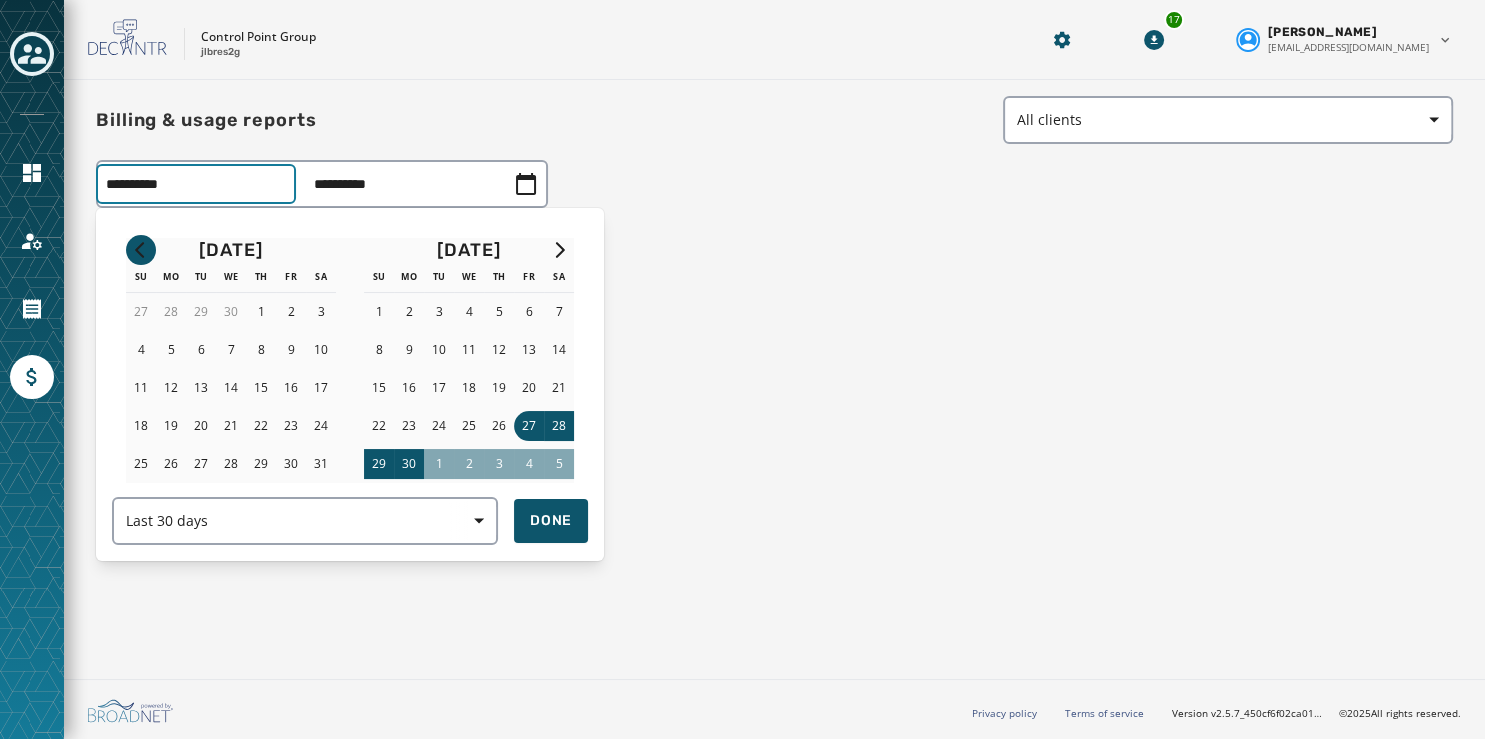 click 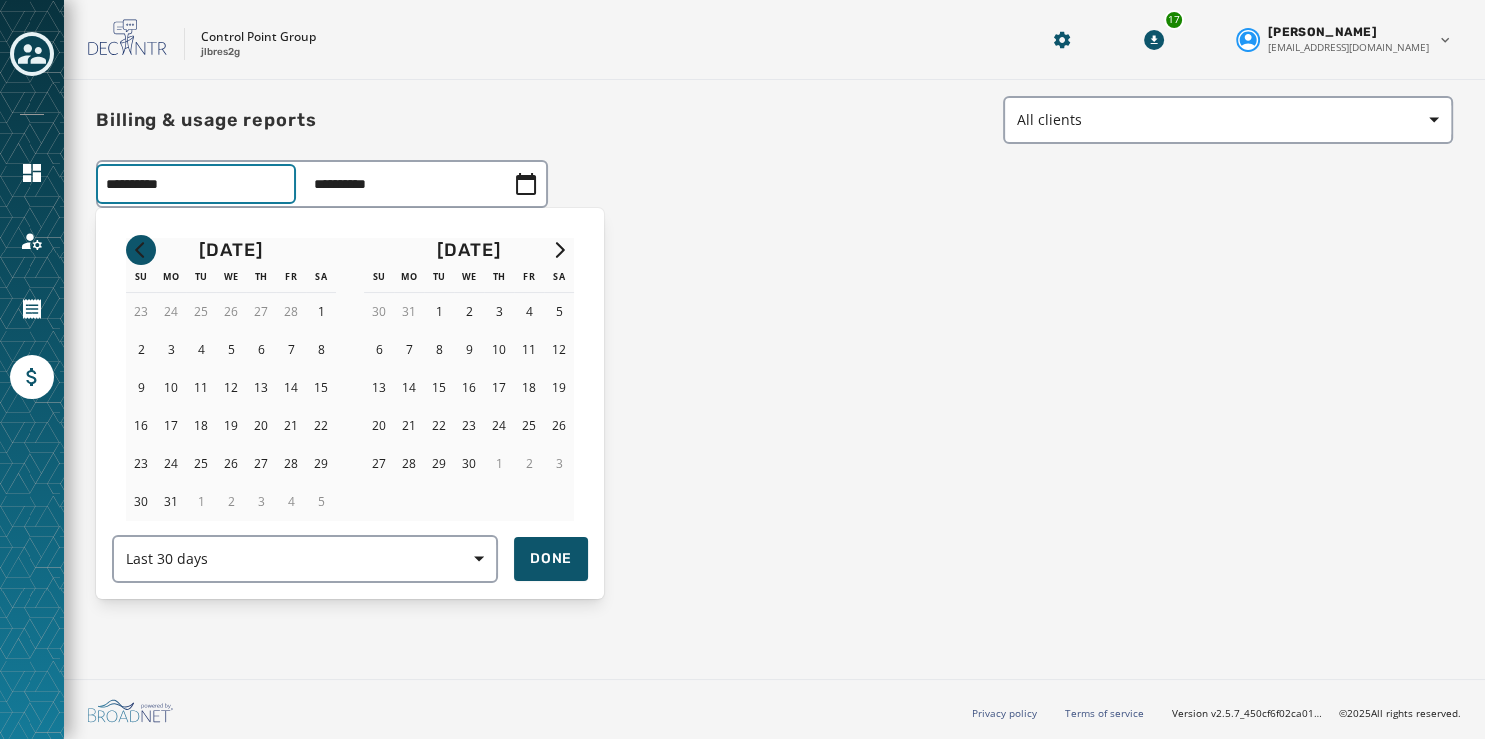 click 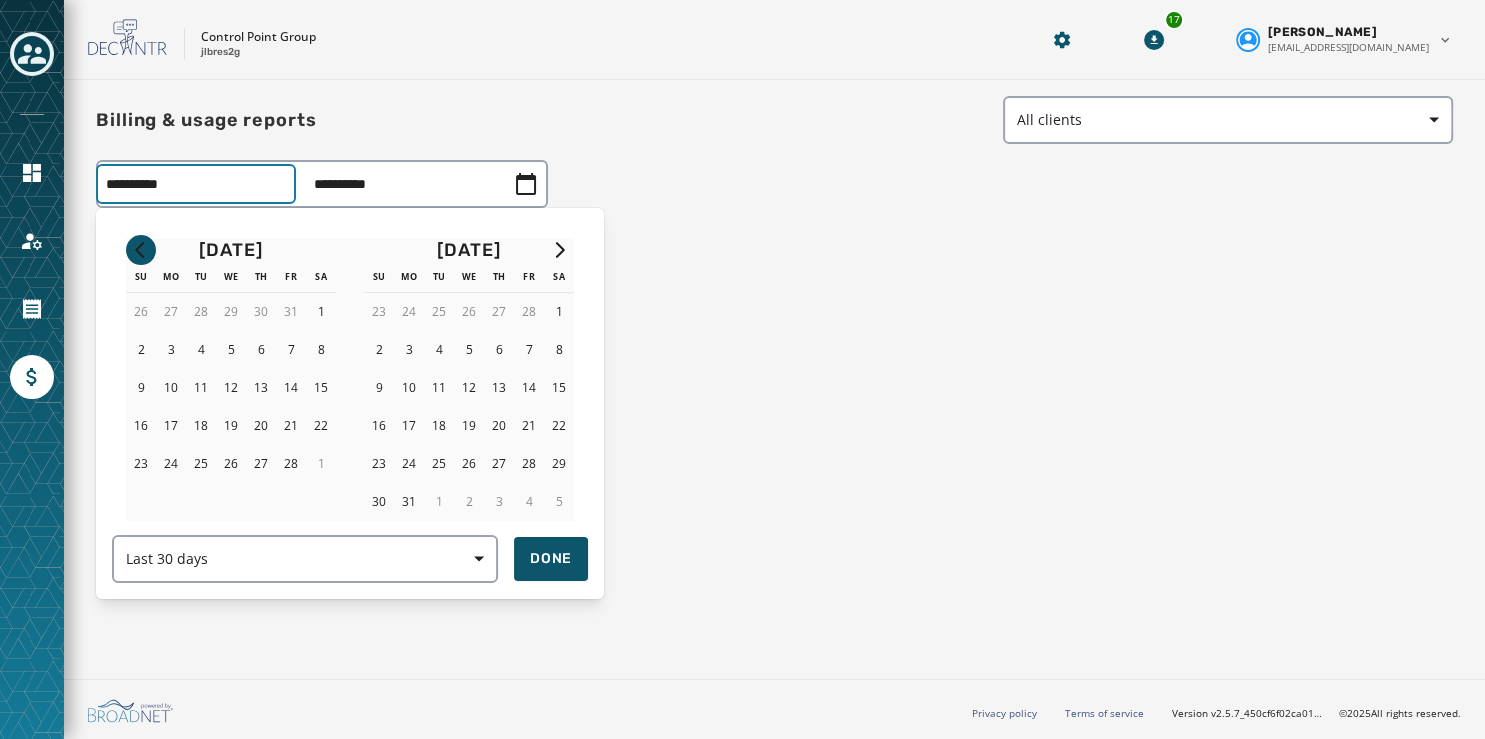 click 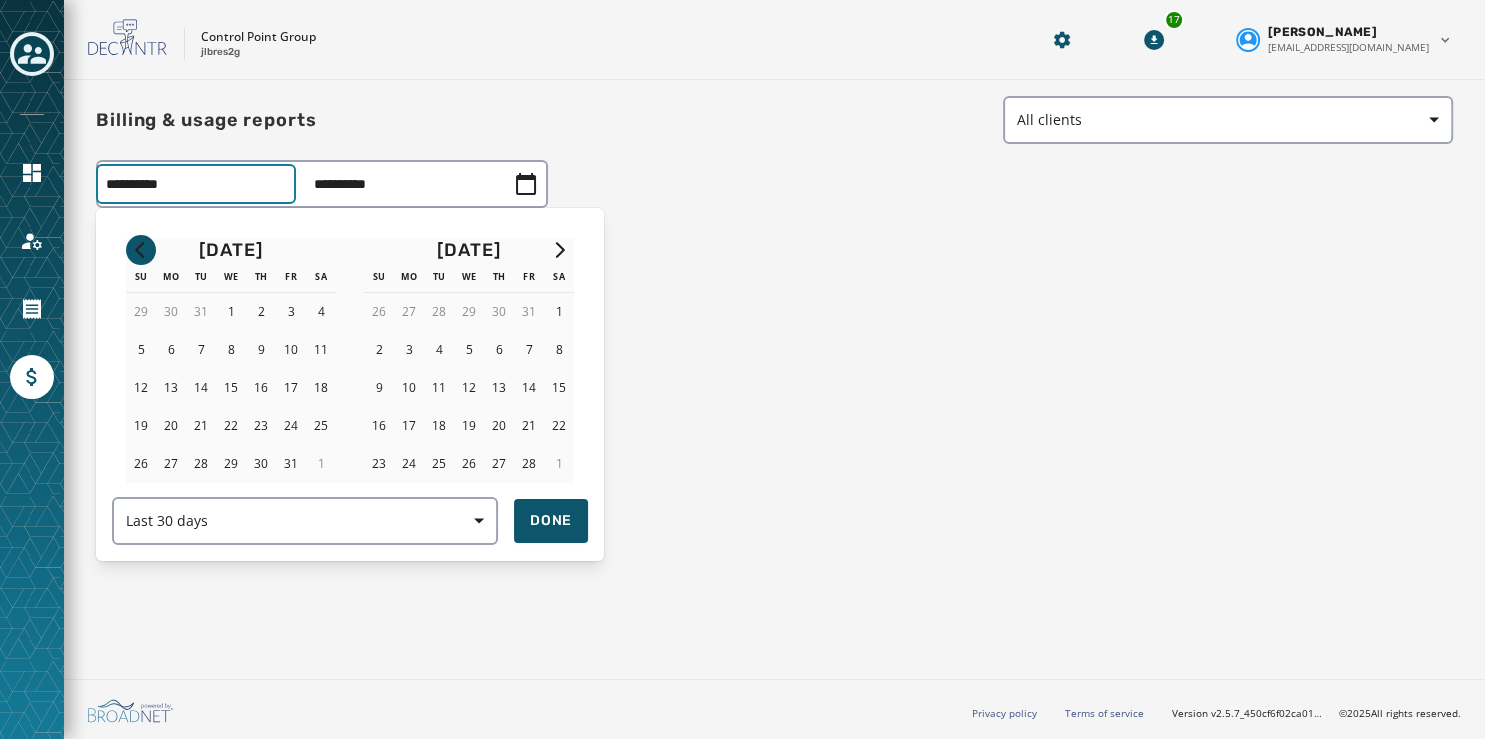 click 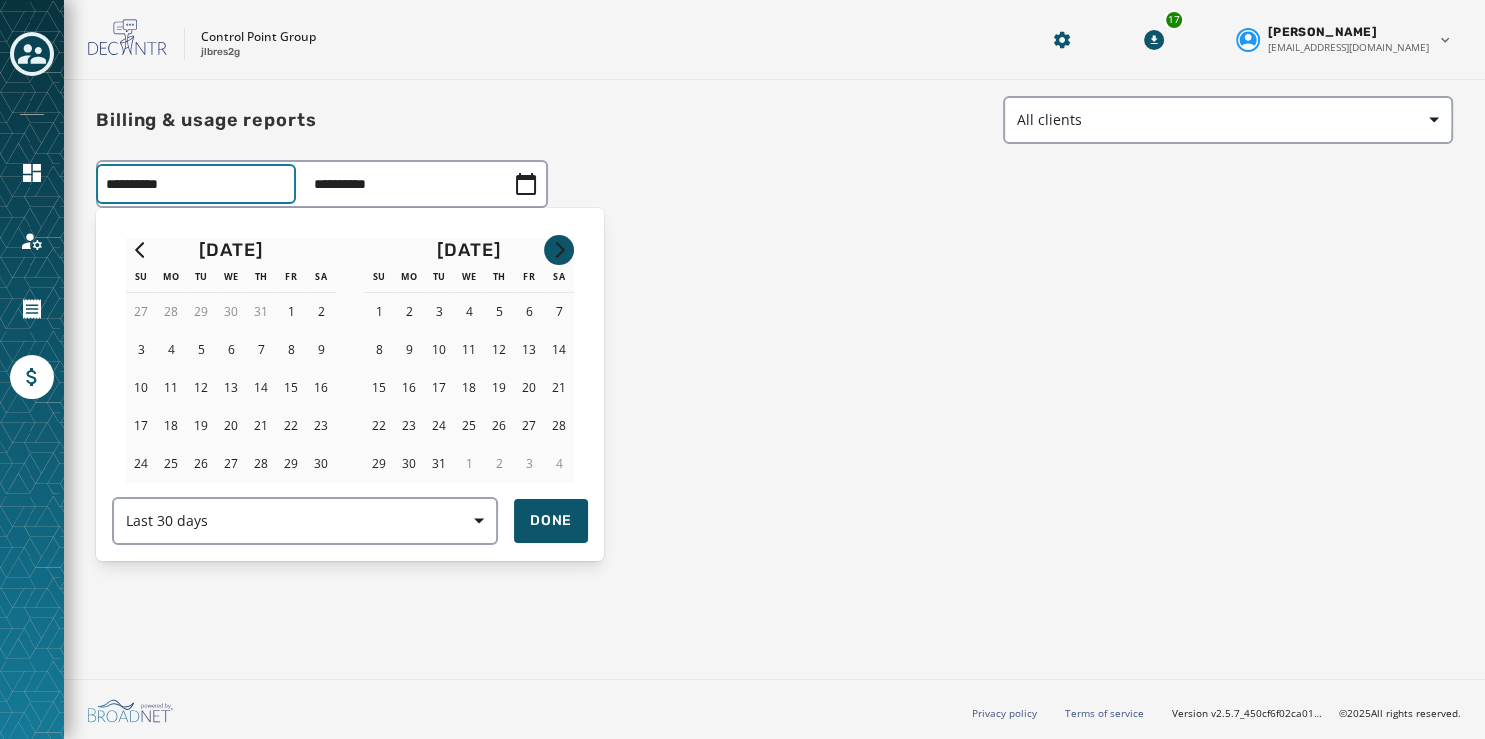 click 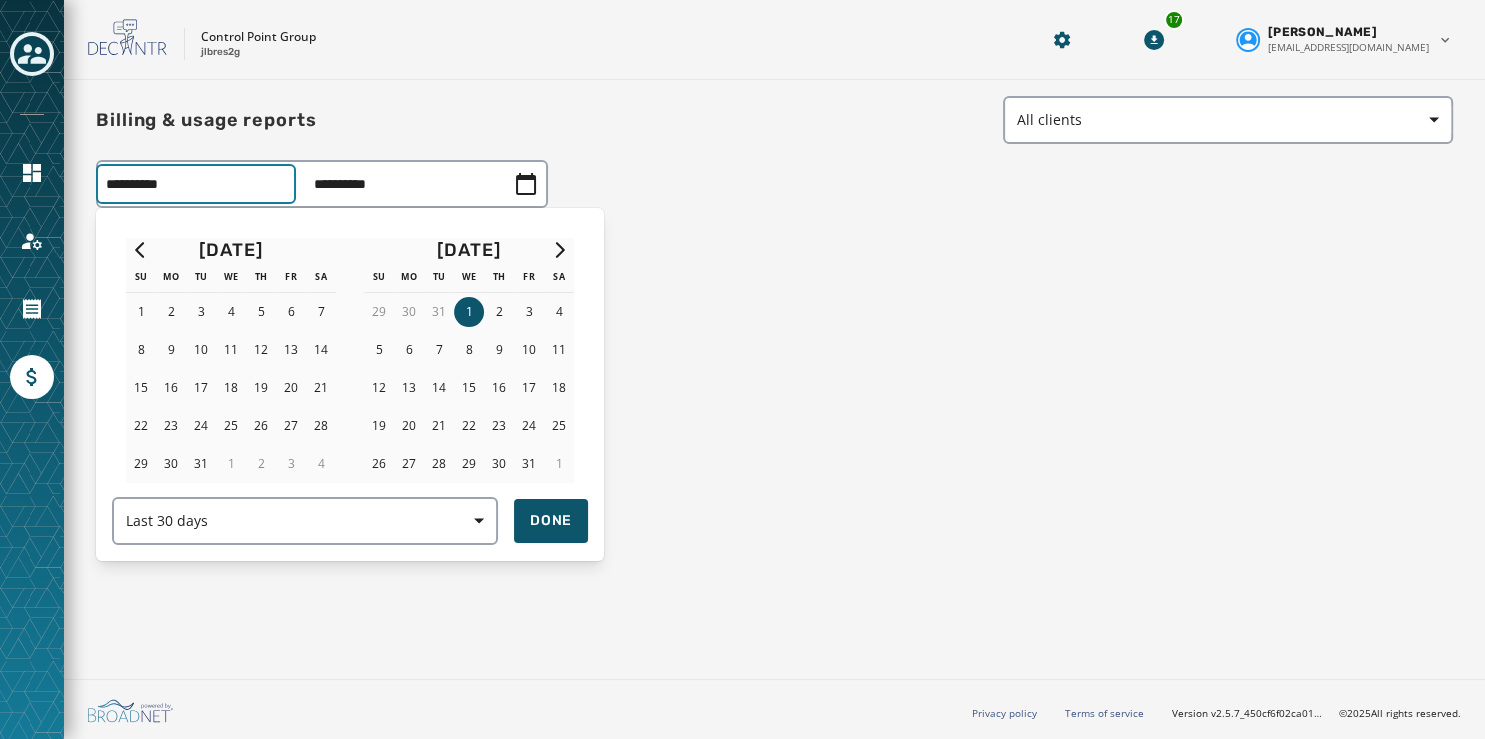 click on "1" at bounding box center (469, 312) 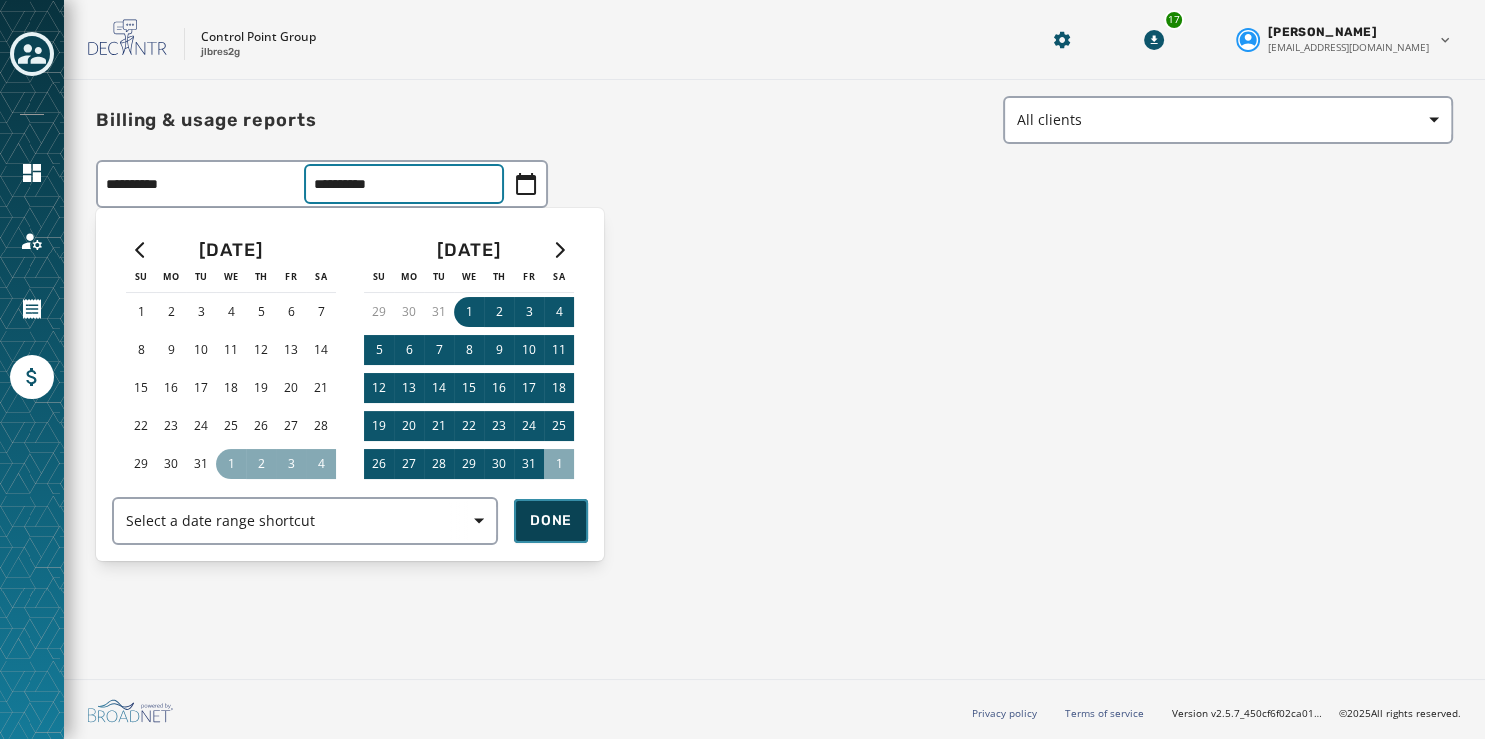 click on "Done" at bounding box center (551, 521) 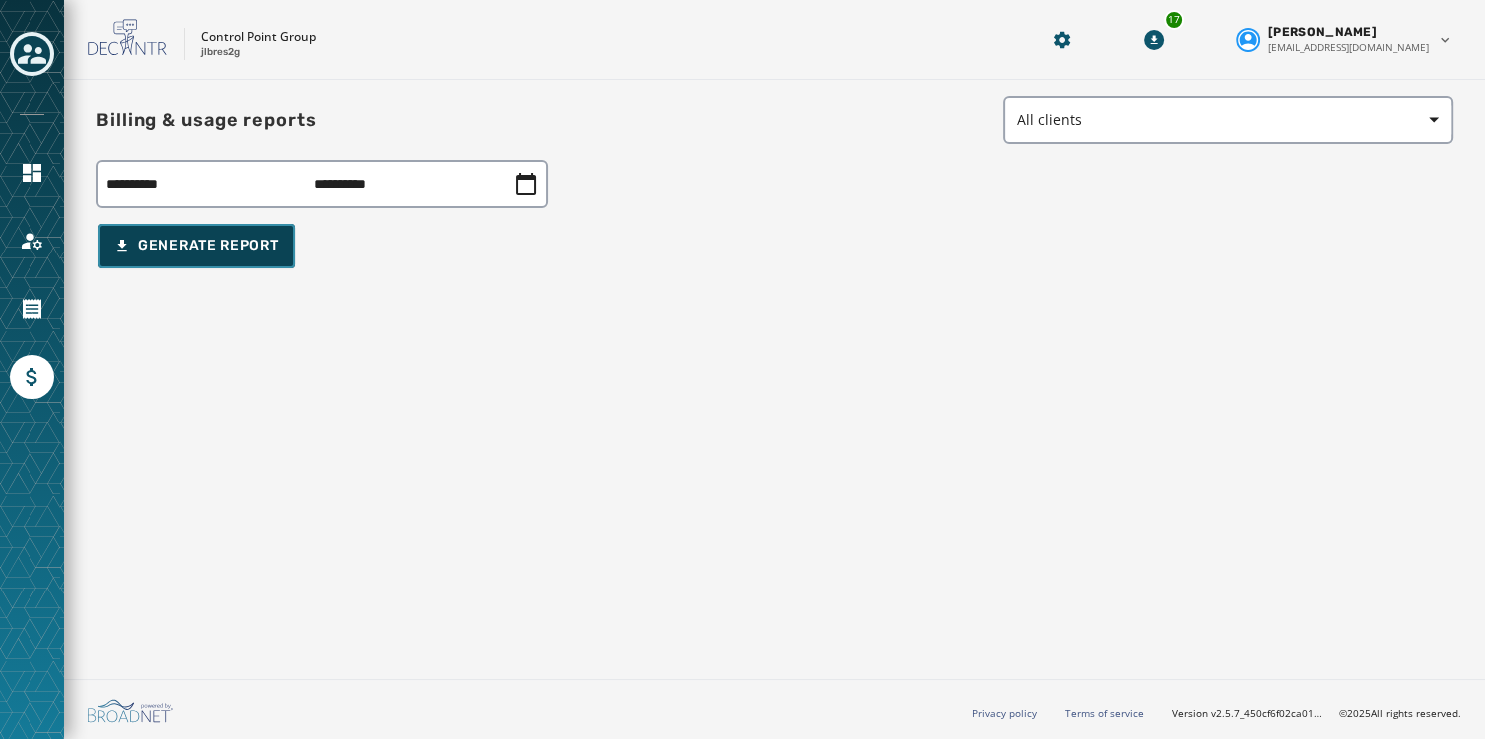 click on "Generate Report" at bounding box center (196, 246) 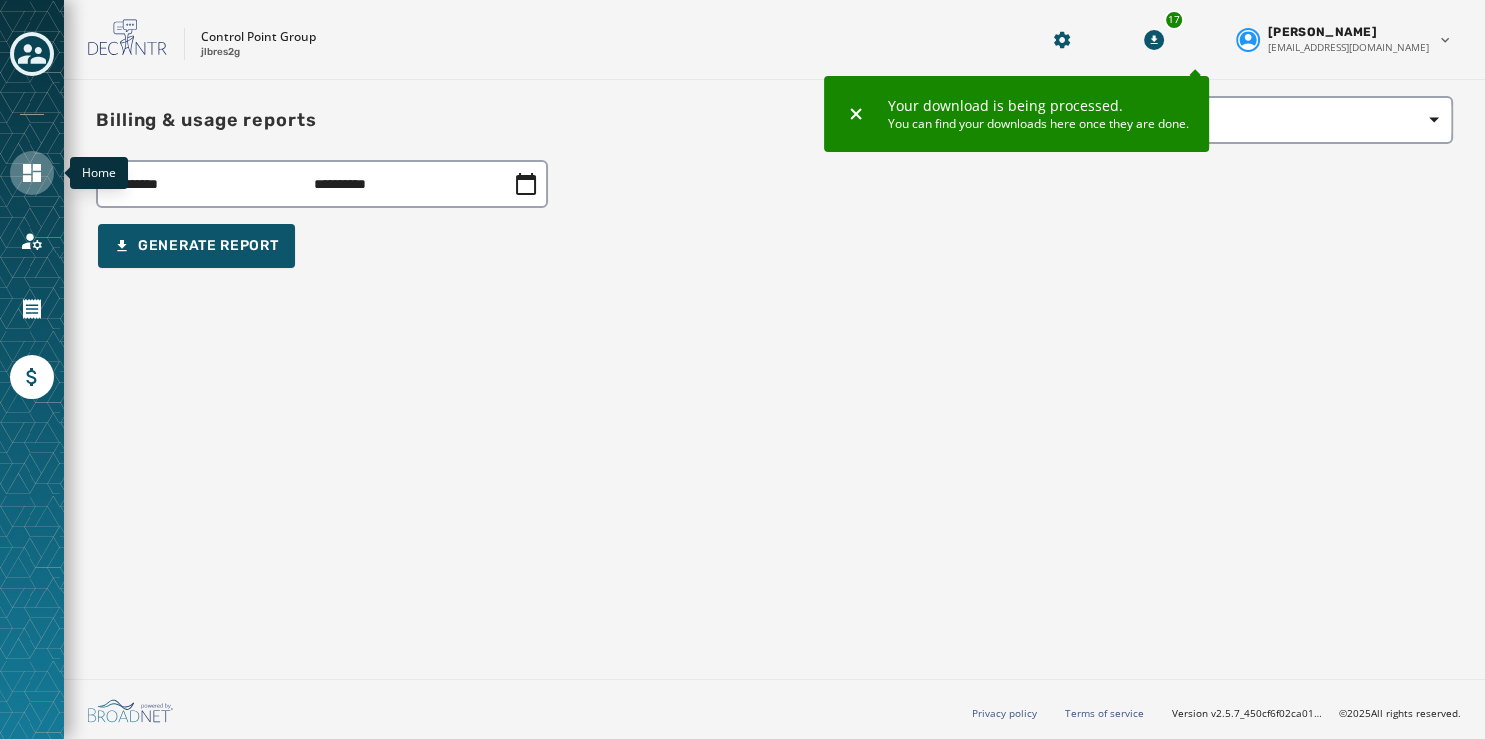 click 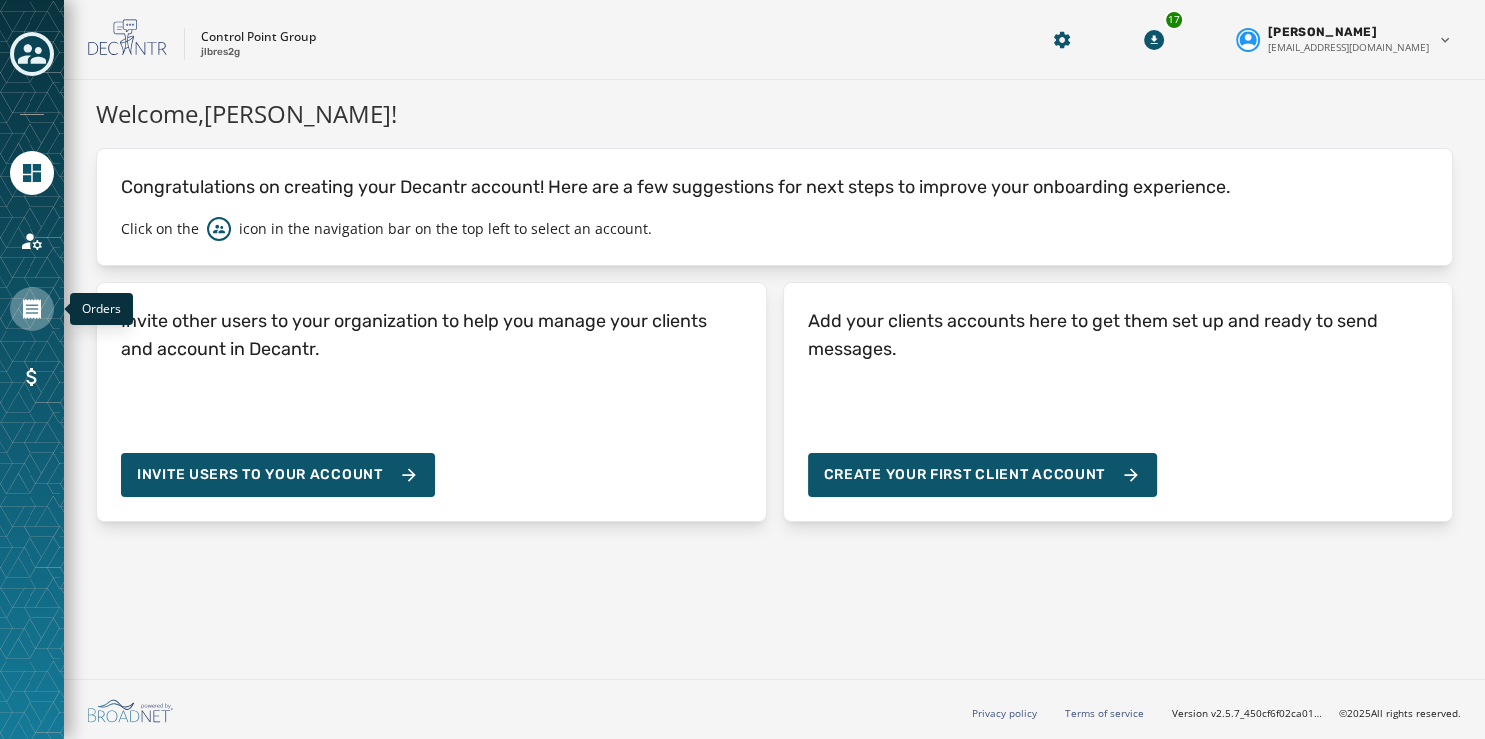 click 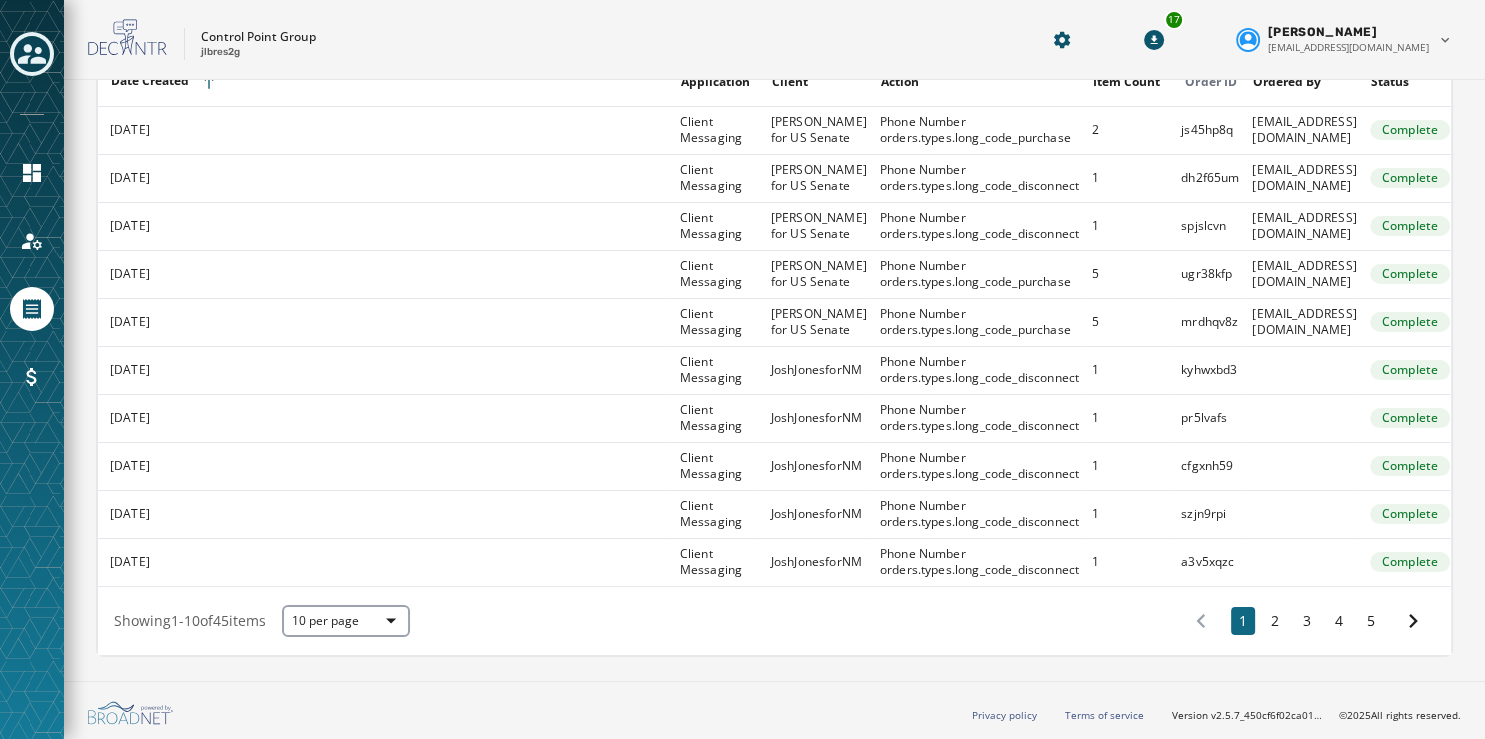 scroll, scrollTop: 0, scrollLeft: 0, axis: both 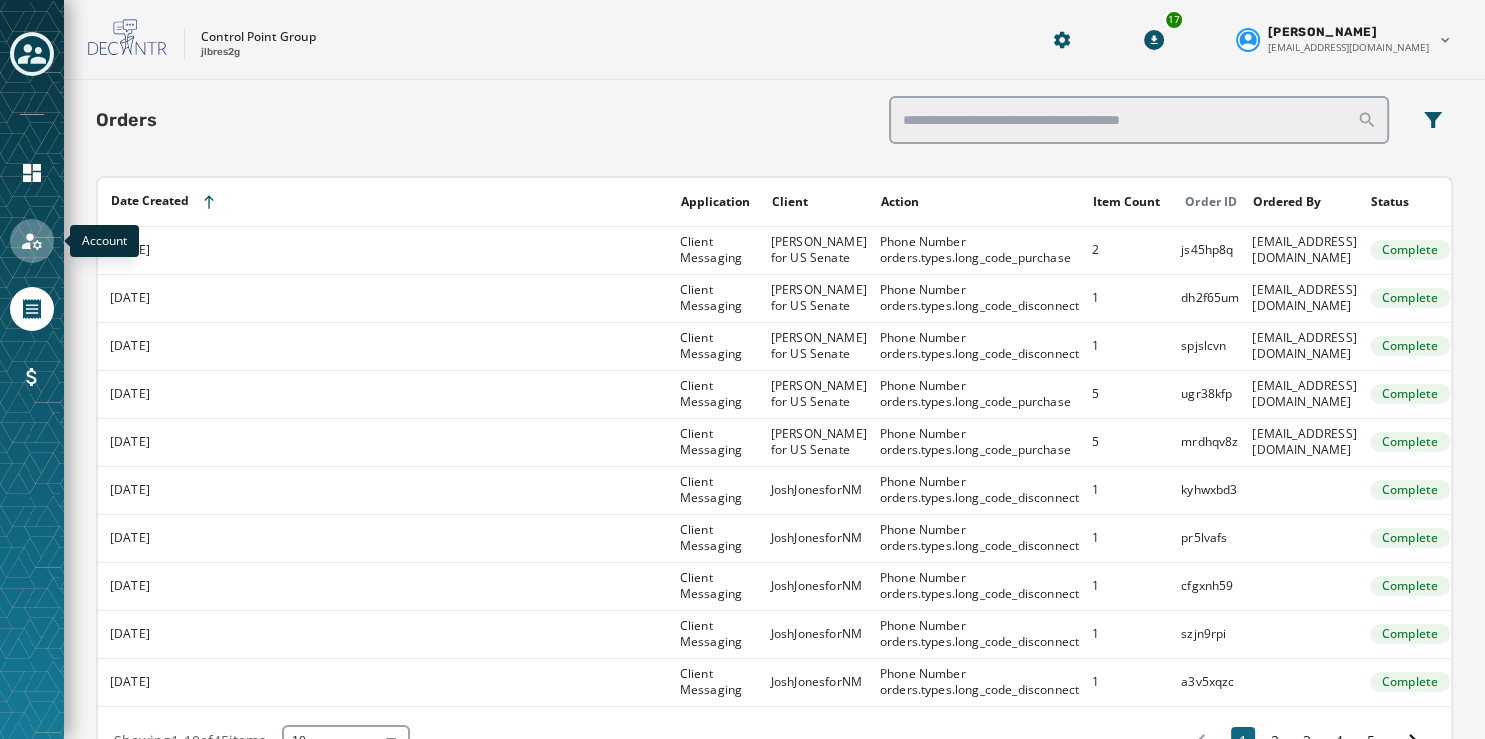 click 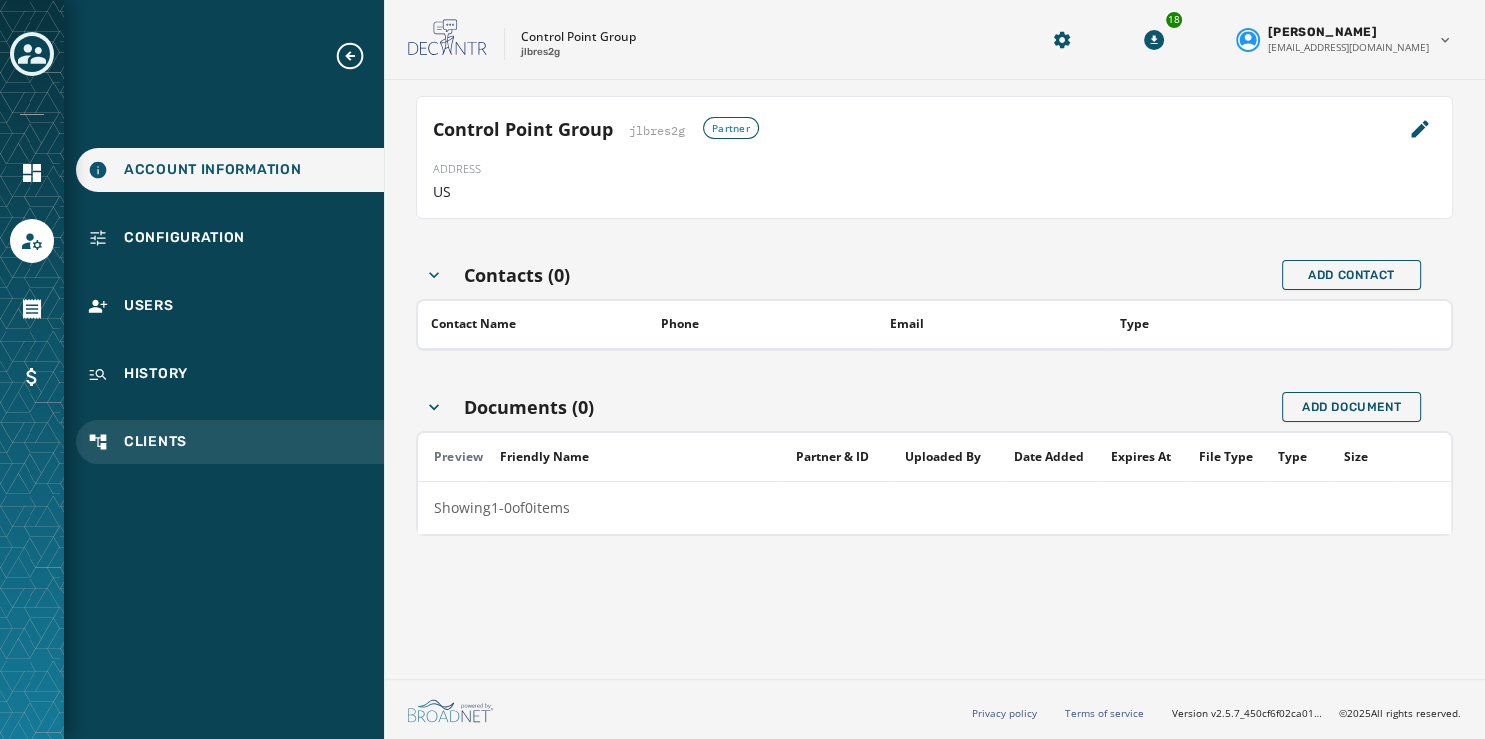click on "Clients" at bounding box center [155, 442] 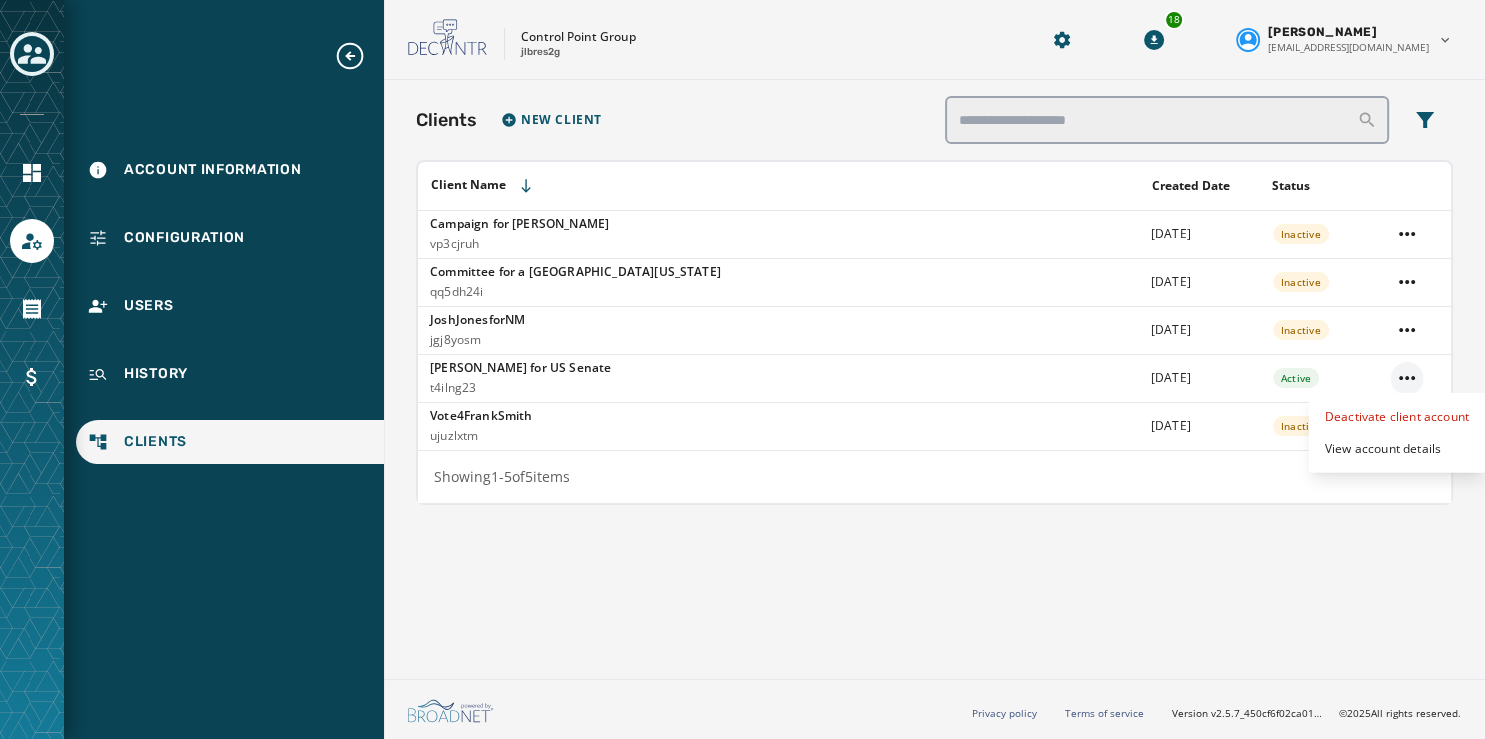 click on "Account Information      Configuration      Users      History      Clients Skip To Main Content Control Point Group jlbres2g 18 [PERSON_NAME] [EMAIL_ADDRESS][DOMAIN_NAME] Clients New Client Client Name Created Date Status Campaign for [PERSON_NAME] vp3cjruh [DATE] Inactive Committee for a [GEOGRAPHIC_DATA][US_STATE] qq5dh24i [DATE] Inactive JoshJonesforNM jgj8yosm [DATE] Inactive [PERSON_NAME] for US Senate t4ilng23 [DATE] Active Deactivate client account View account details Vote4FrankSmith ujuzlxtm [DATE] Inactive Showing  1 - 5  of  5  items Privacy policy Terms of service Version   v2.5.7_450cf6f02ca01d91e0dd0016ee612a244a52abf3 ©  2025  All rights reserved." at bounding box center [742, 369] 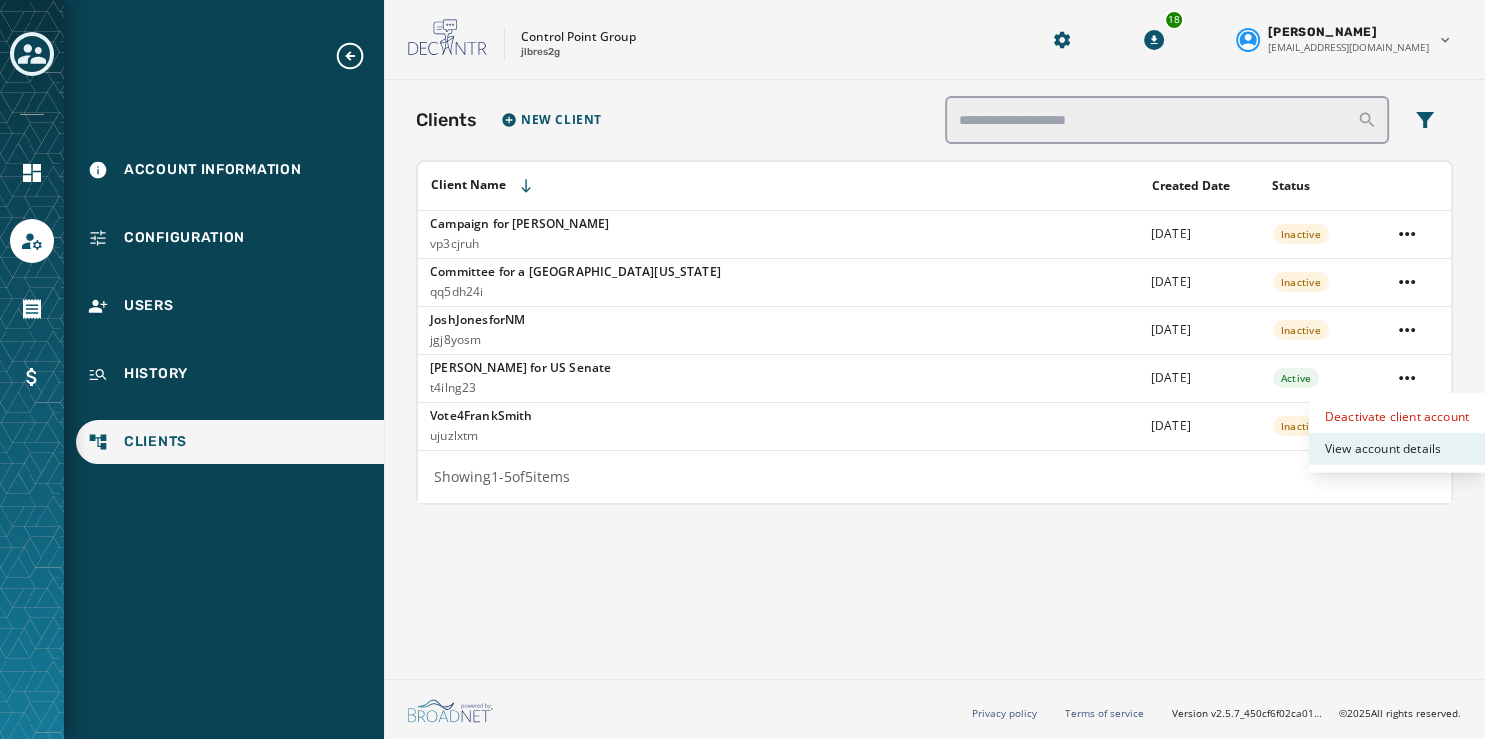 click on "View account details" at bounding box center (1397, 449) 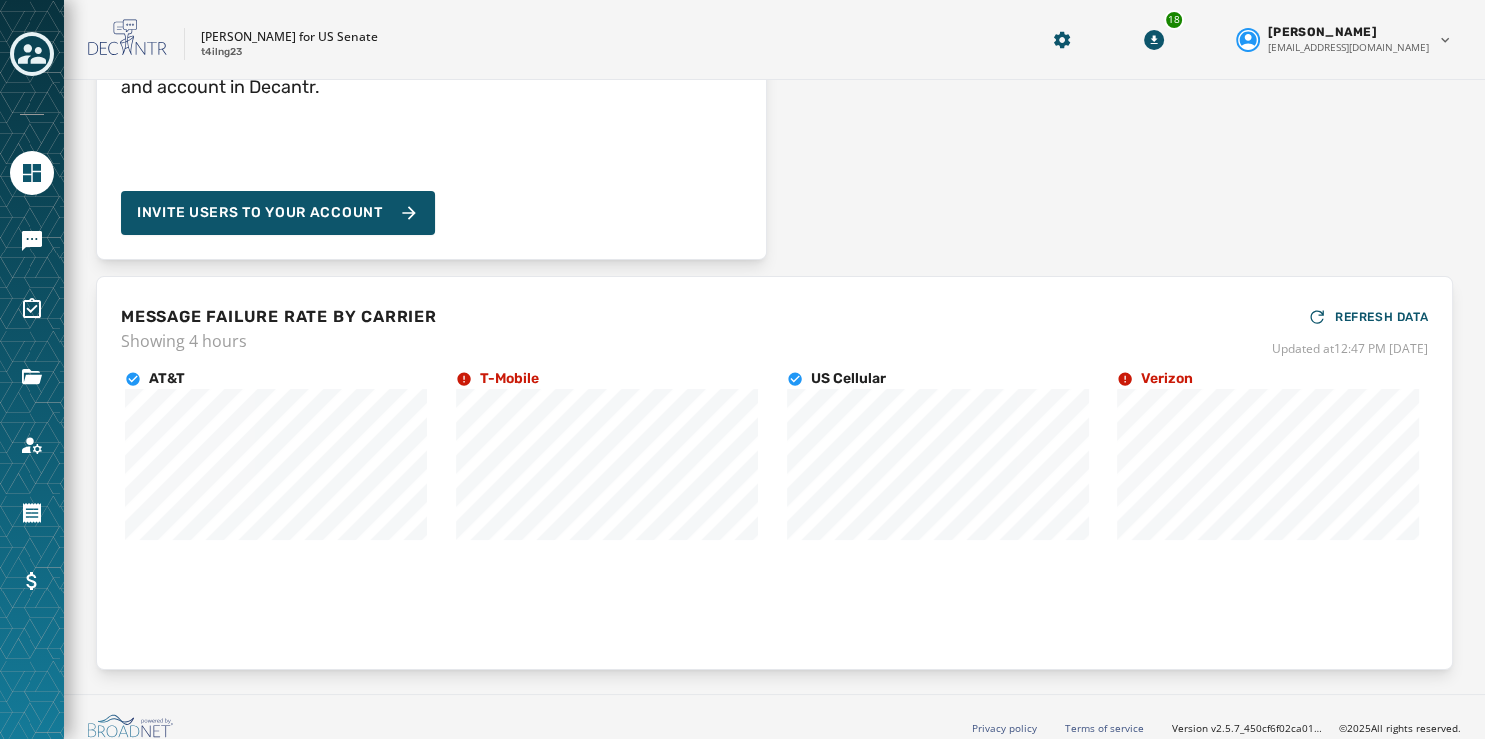 scroll, scrollTop: 261, scrollLeft: 0, axis: vertical 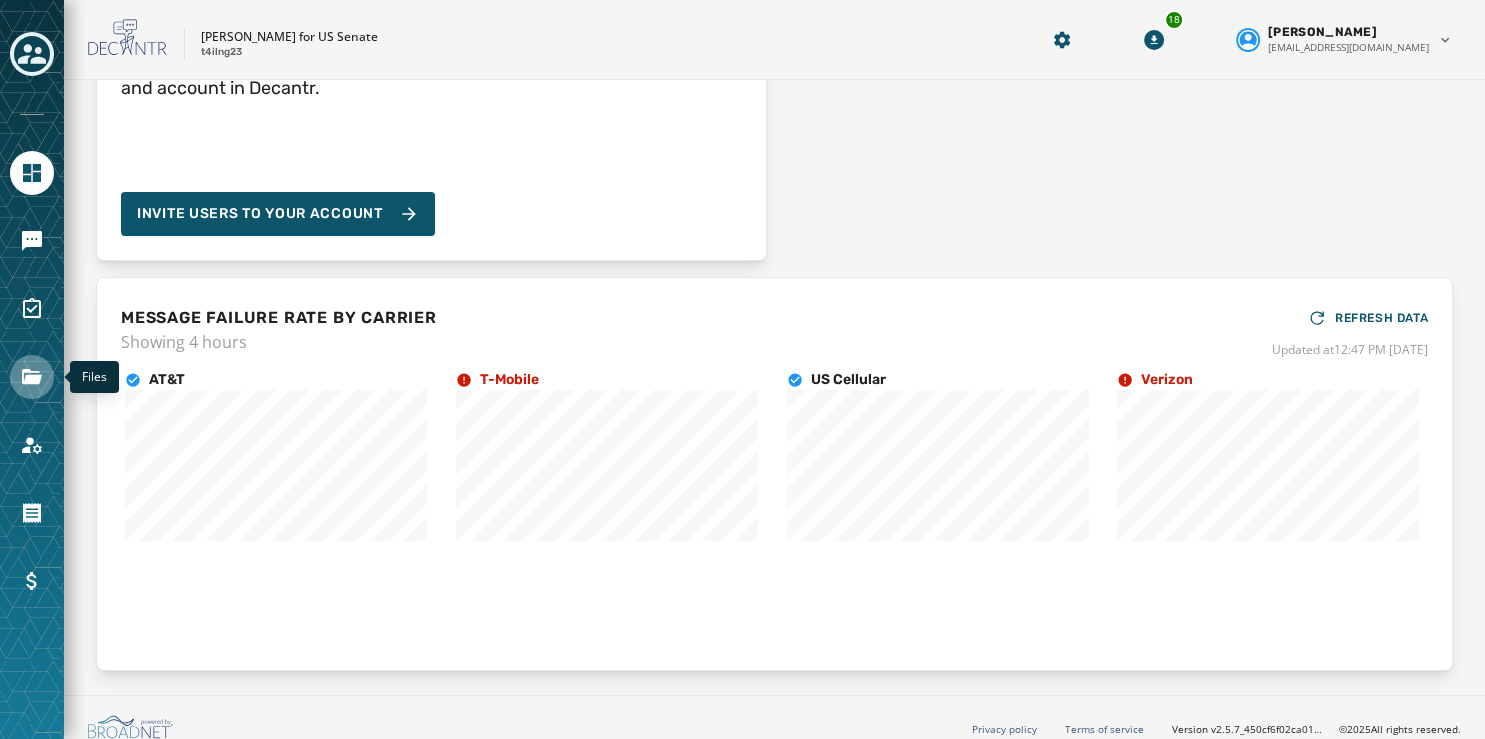 click 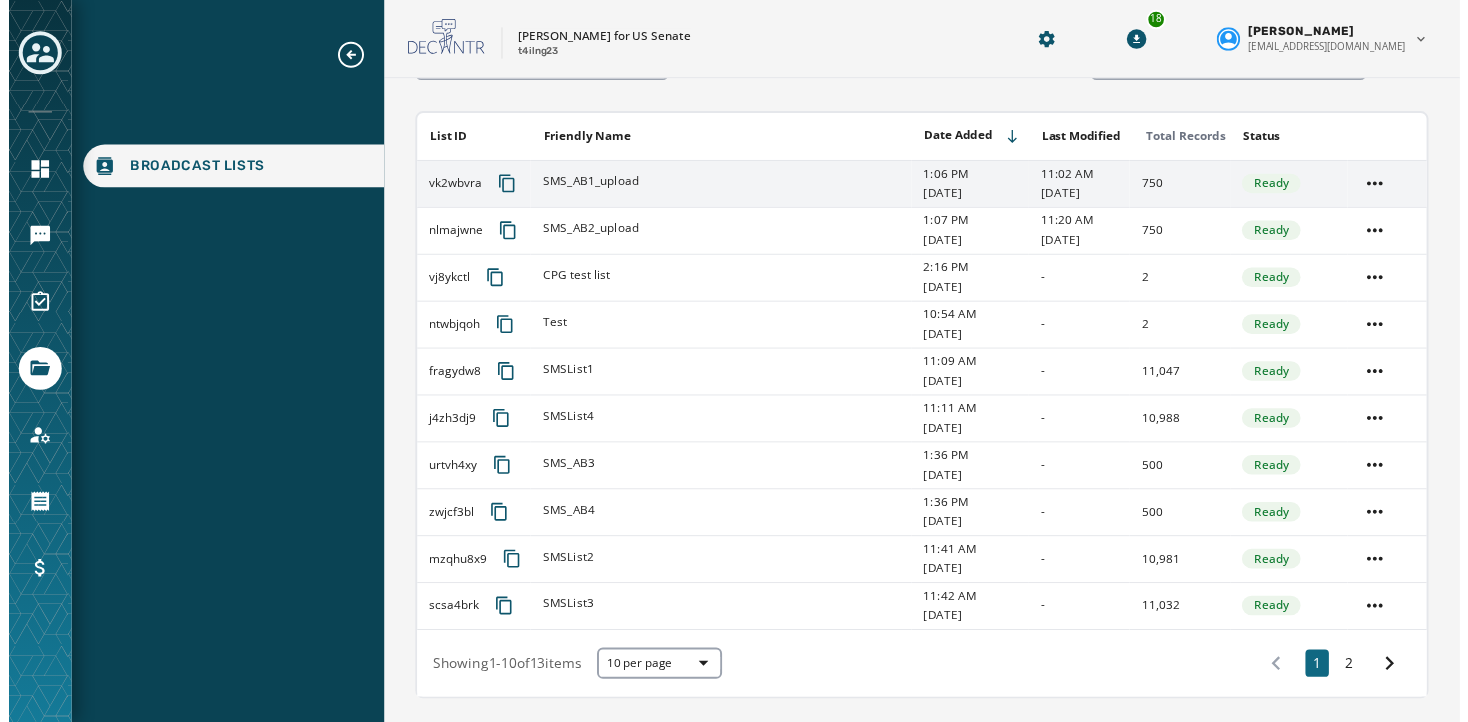 scroll, scrollTop: 236, scrollLeft: 0, axis: vertical 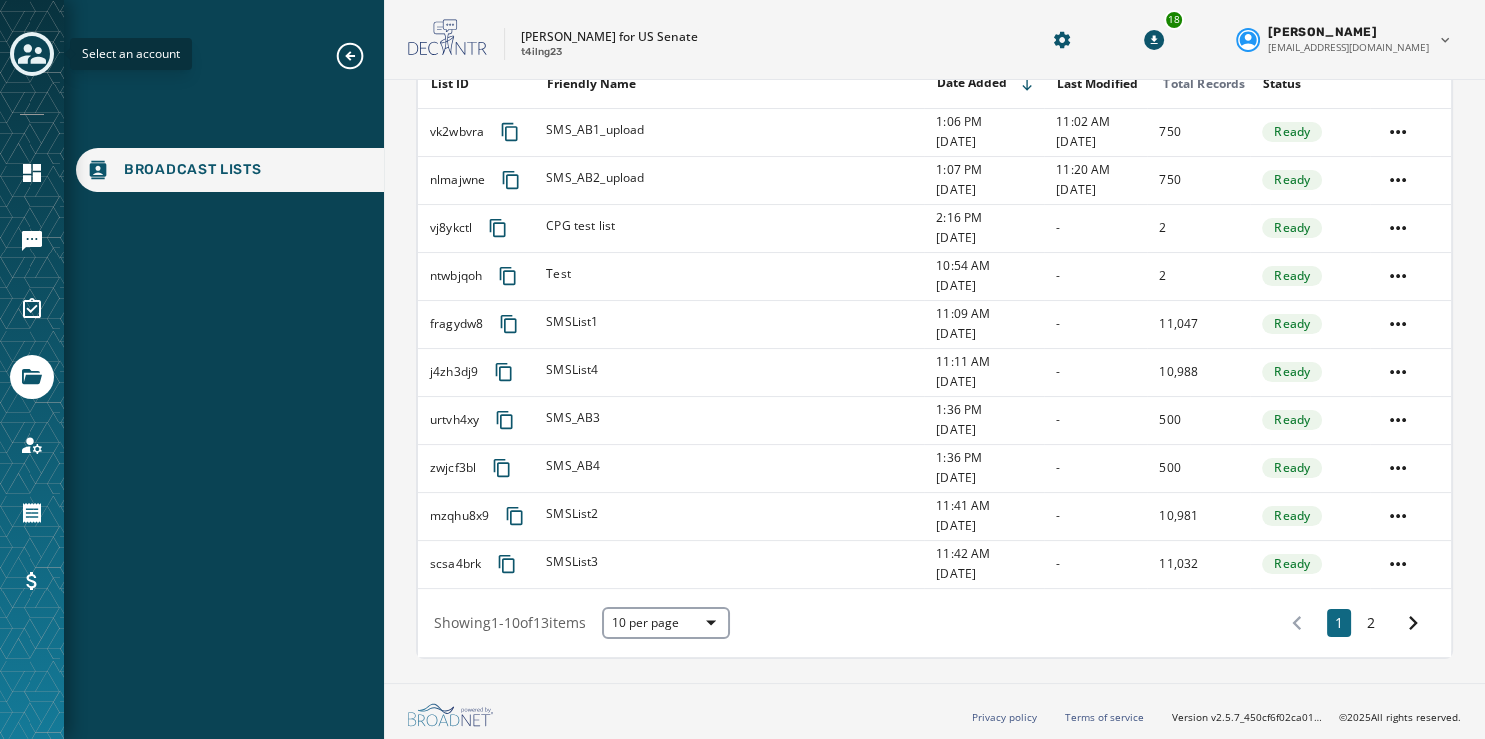 click 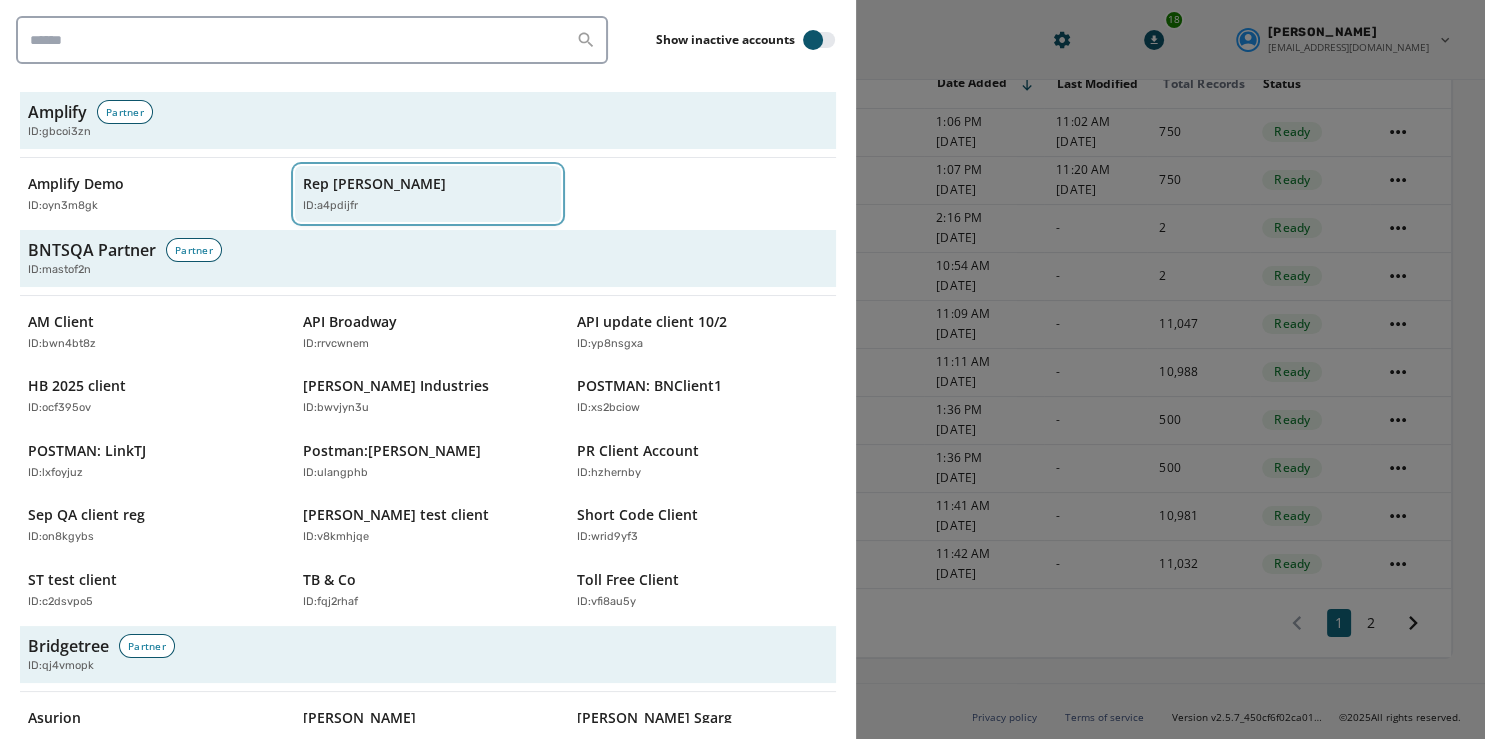 click on "ID:  a4pdijfr" at bounding box center [330, 206] 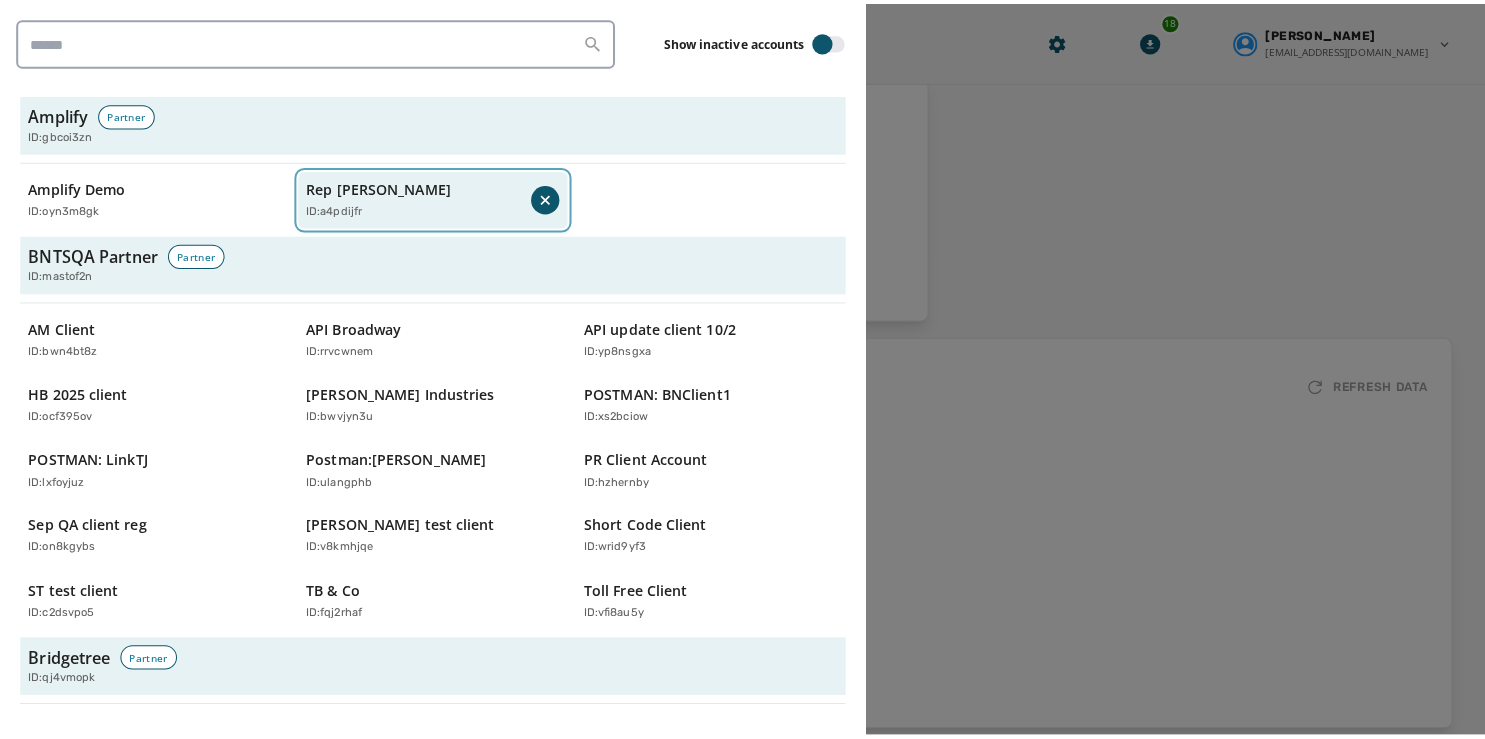 scroll, scrollTop: 208, scrollLeft: 0, axis: vertical 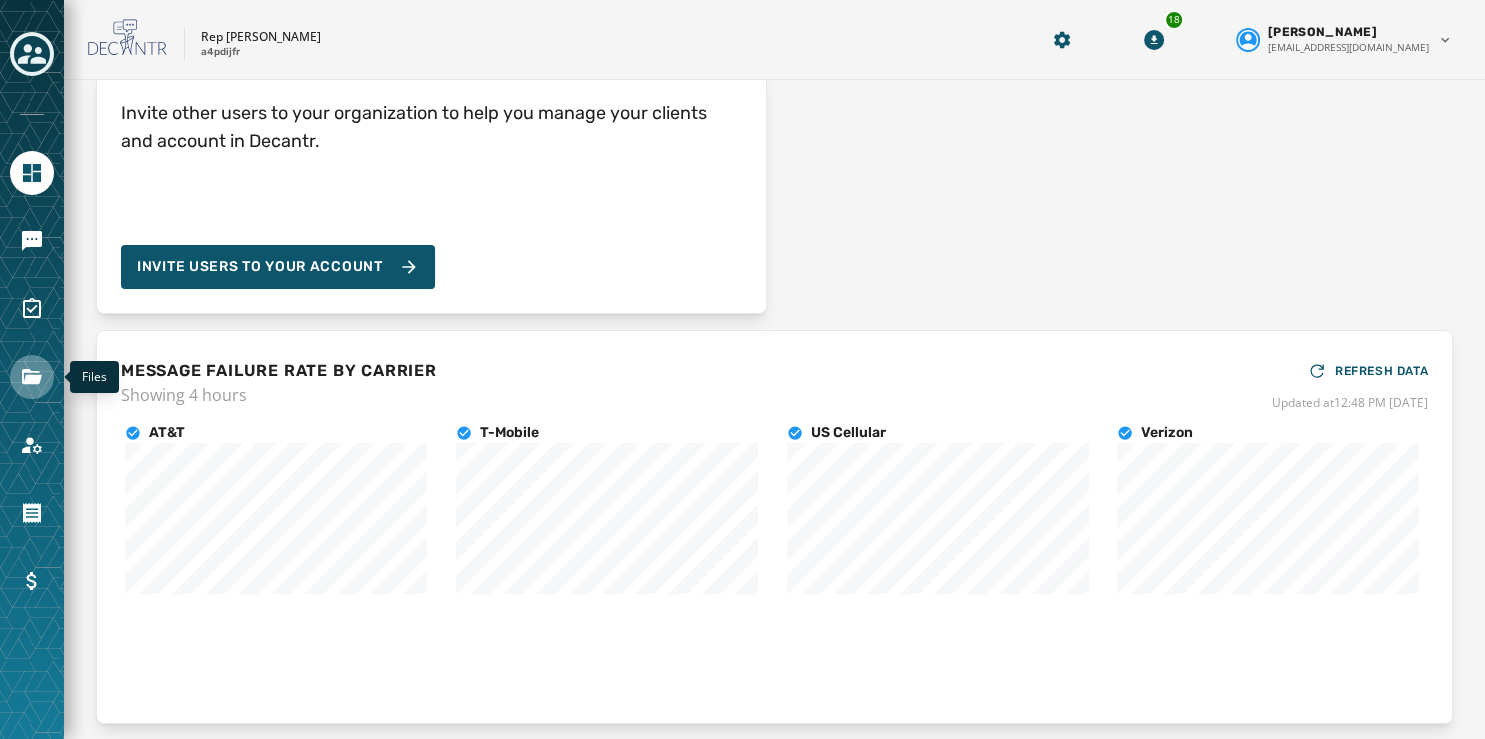 click 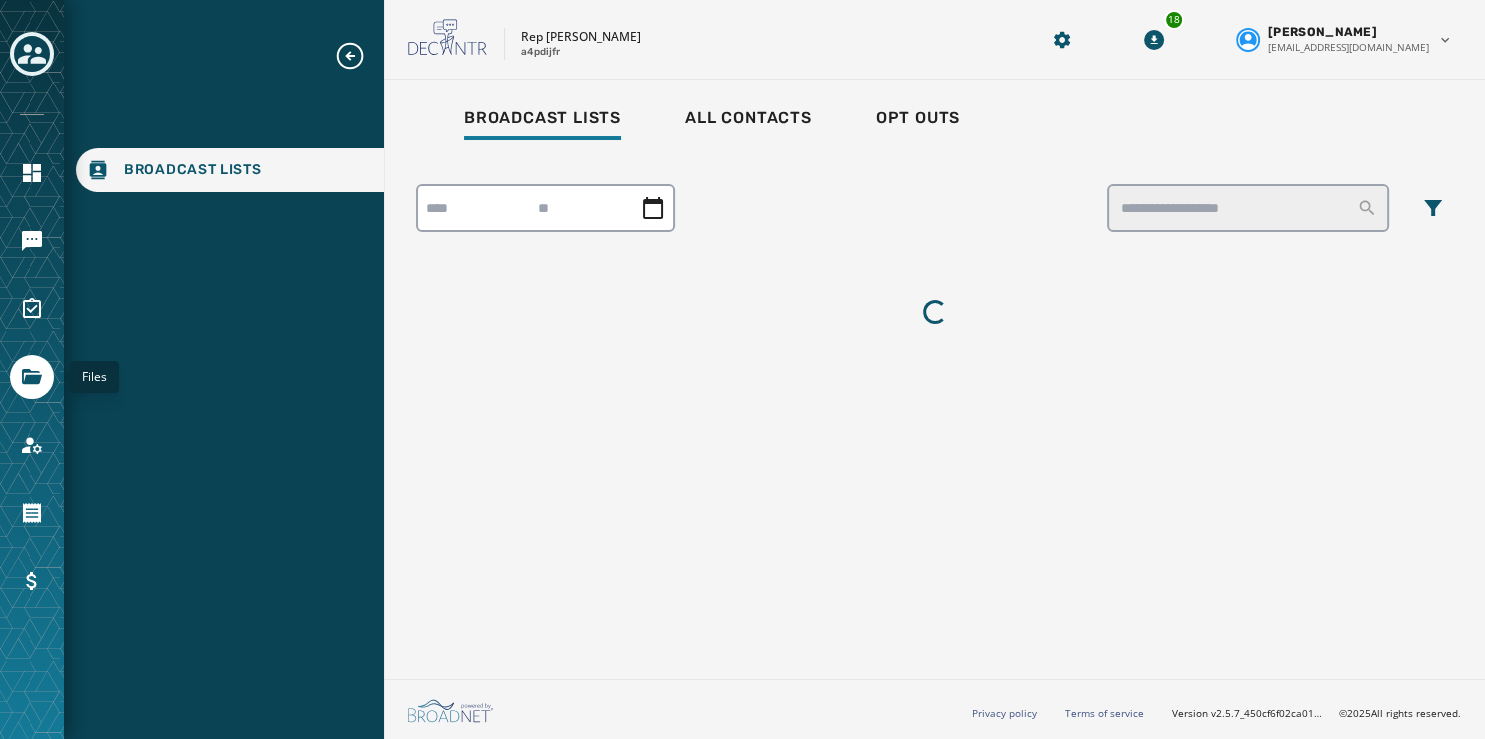 scroll, scrollTop: 0, scrollLeft: 0, axis: both 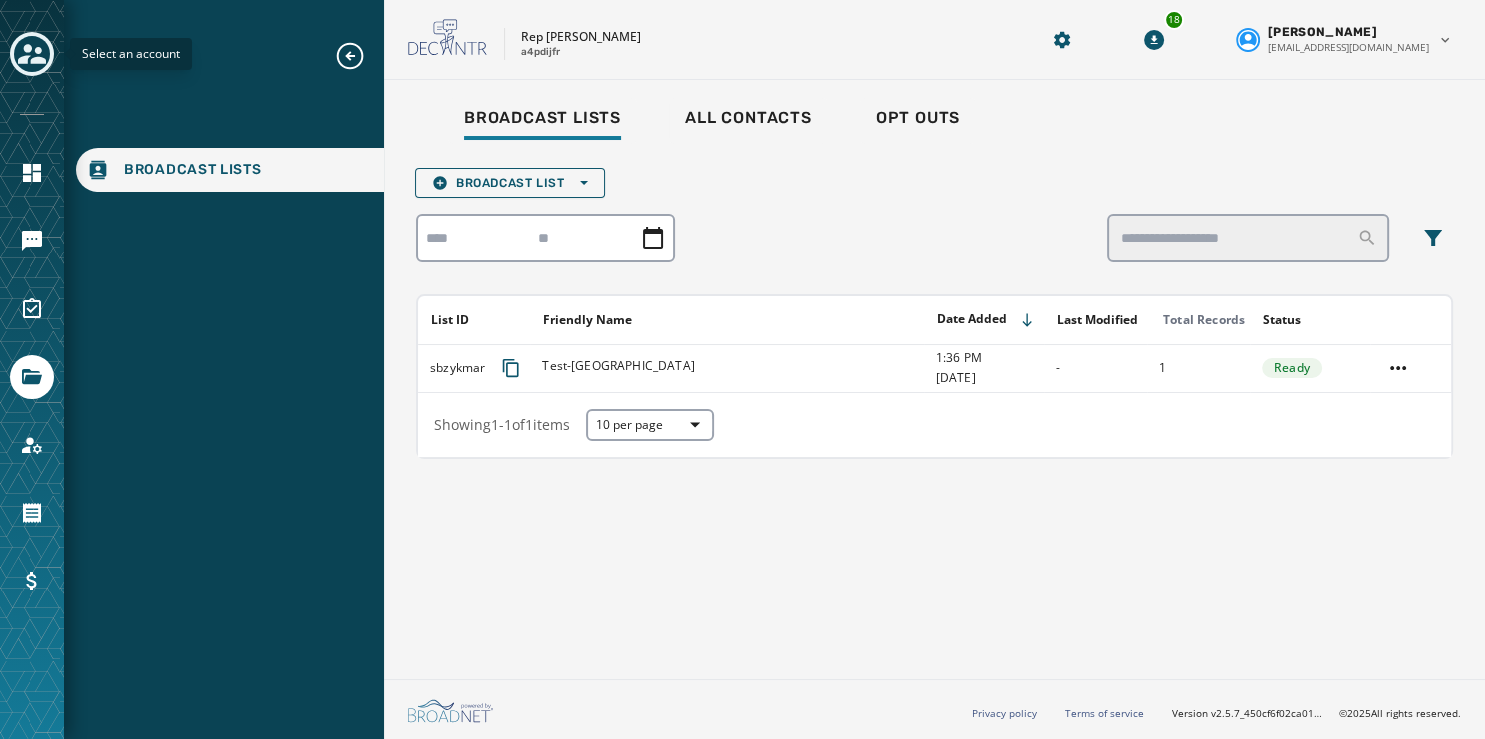 click 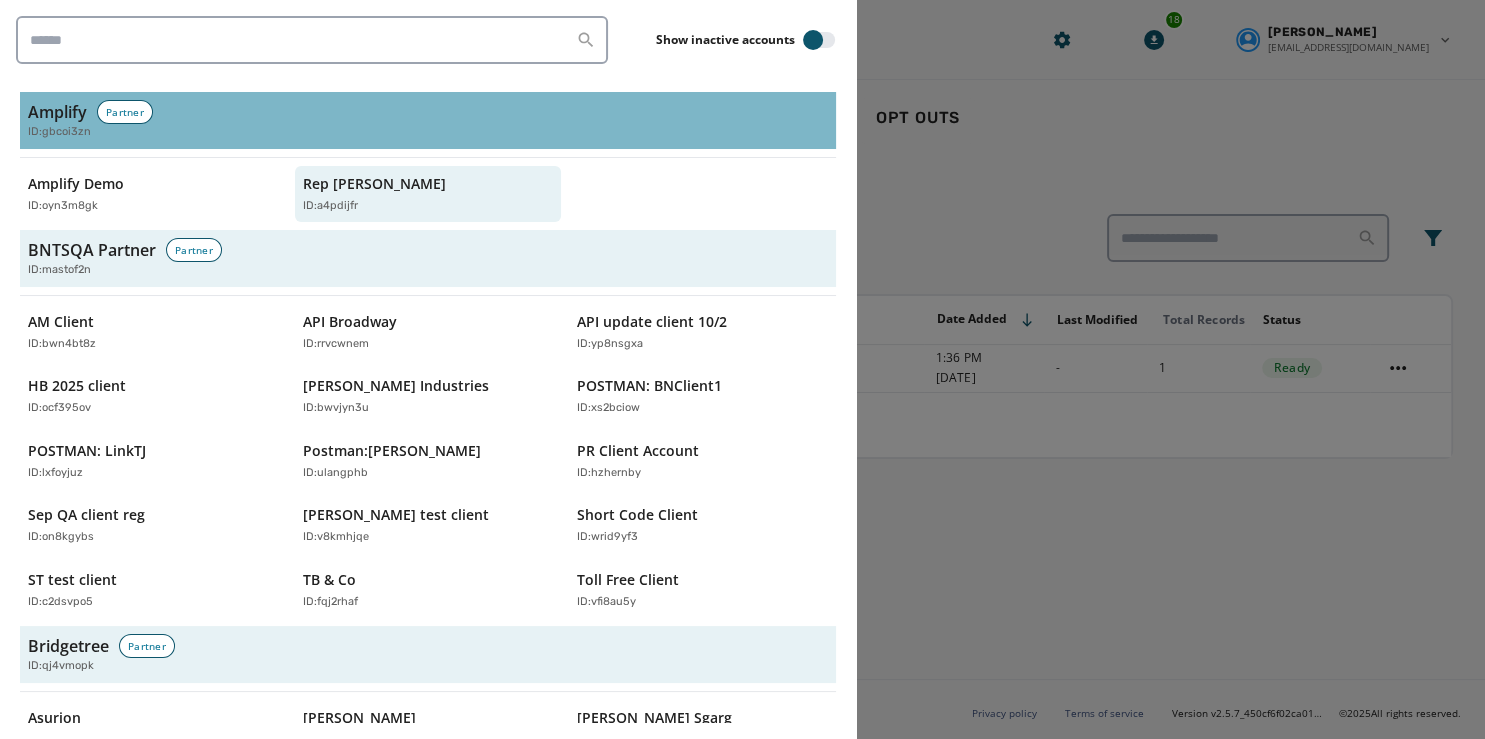 click on "Amplify" at bounding box center [57, 112] 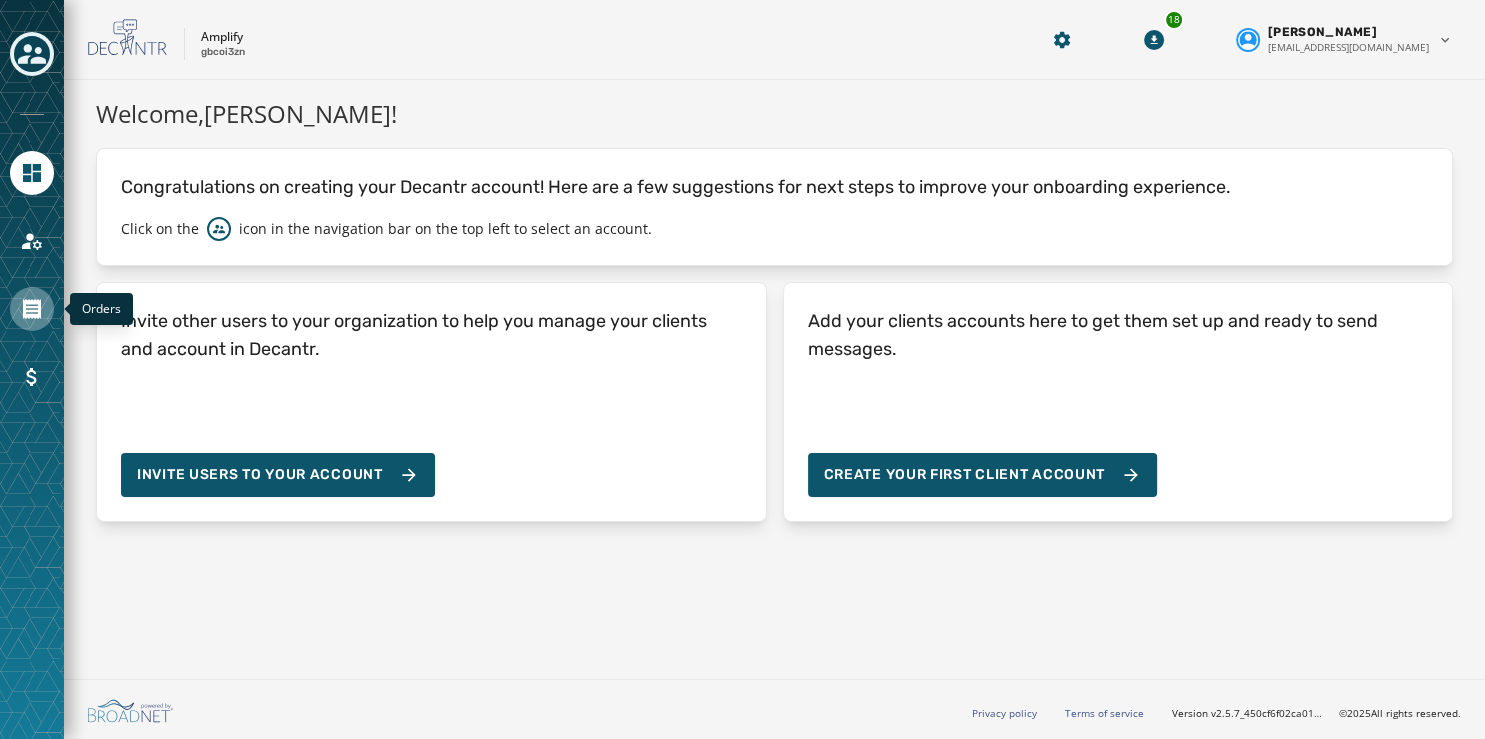 click 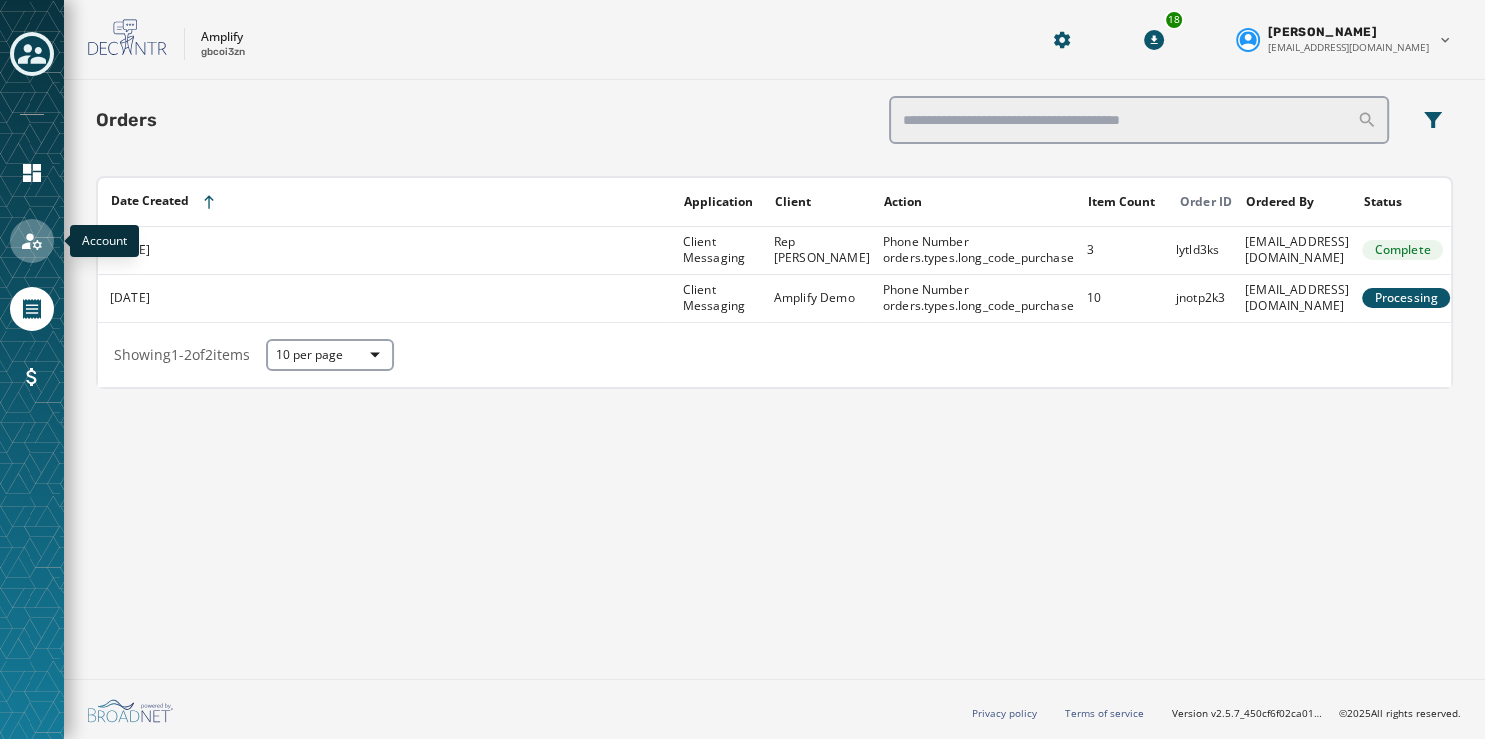 click 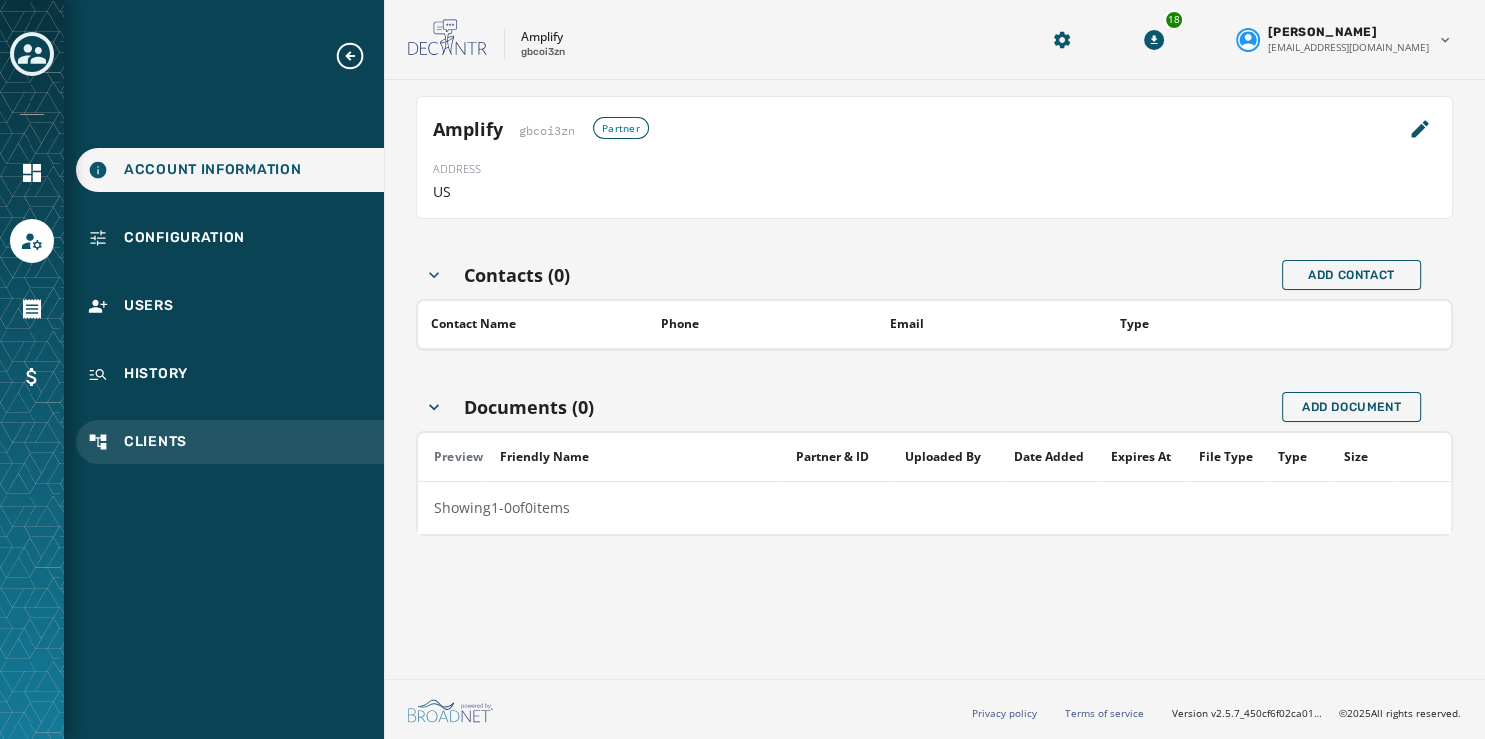 click on "Clients" at bounding box center (155, 442) 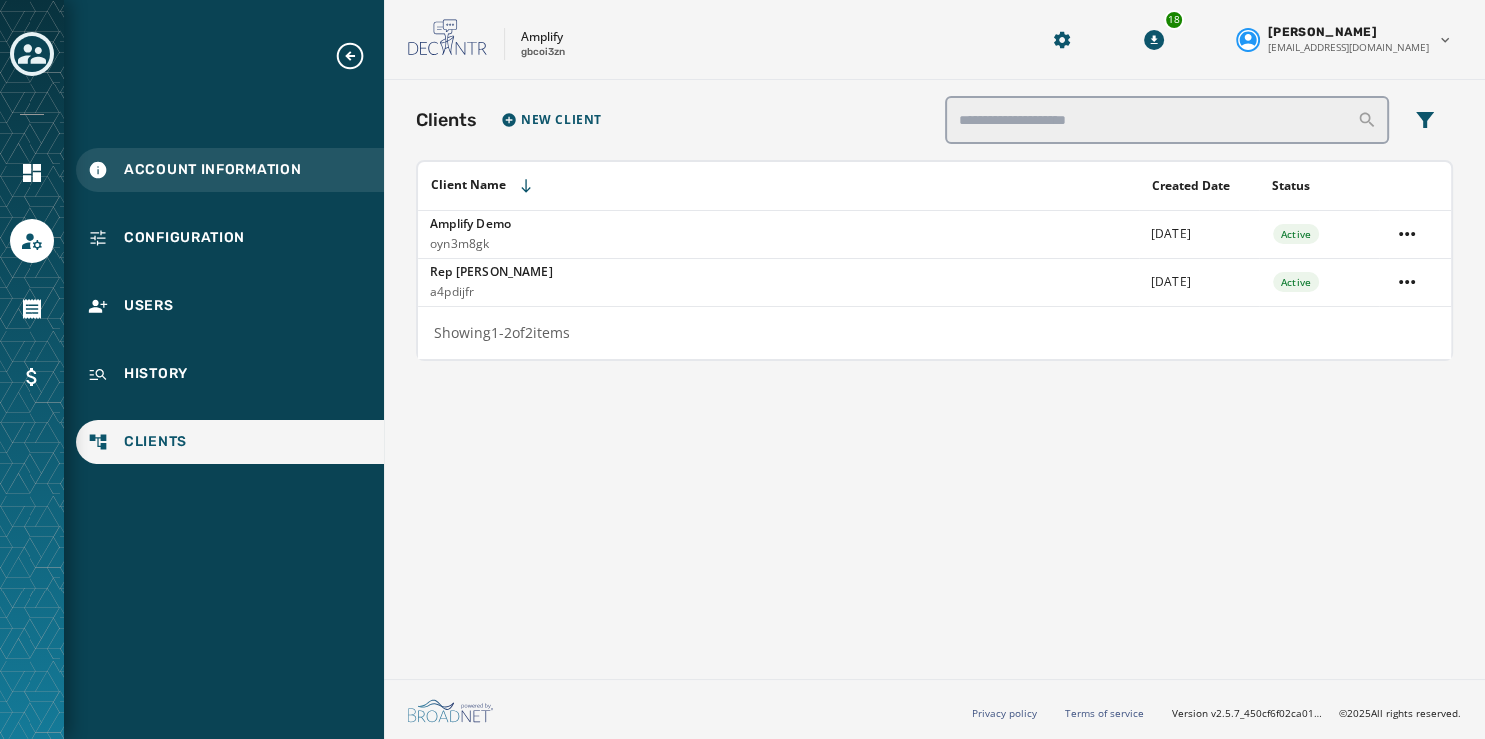click on "Account Information" at bounding box center [212, 170] 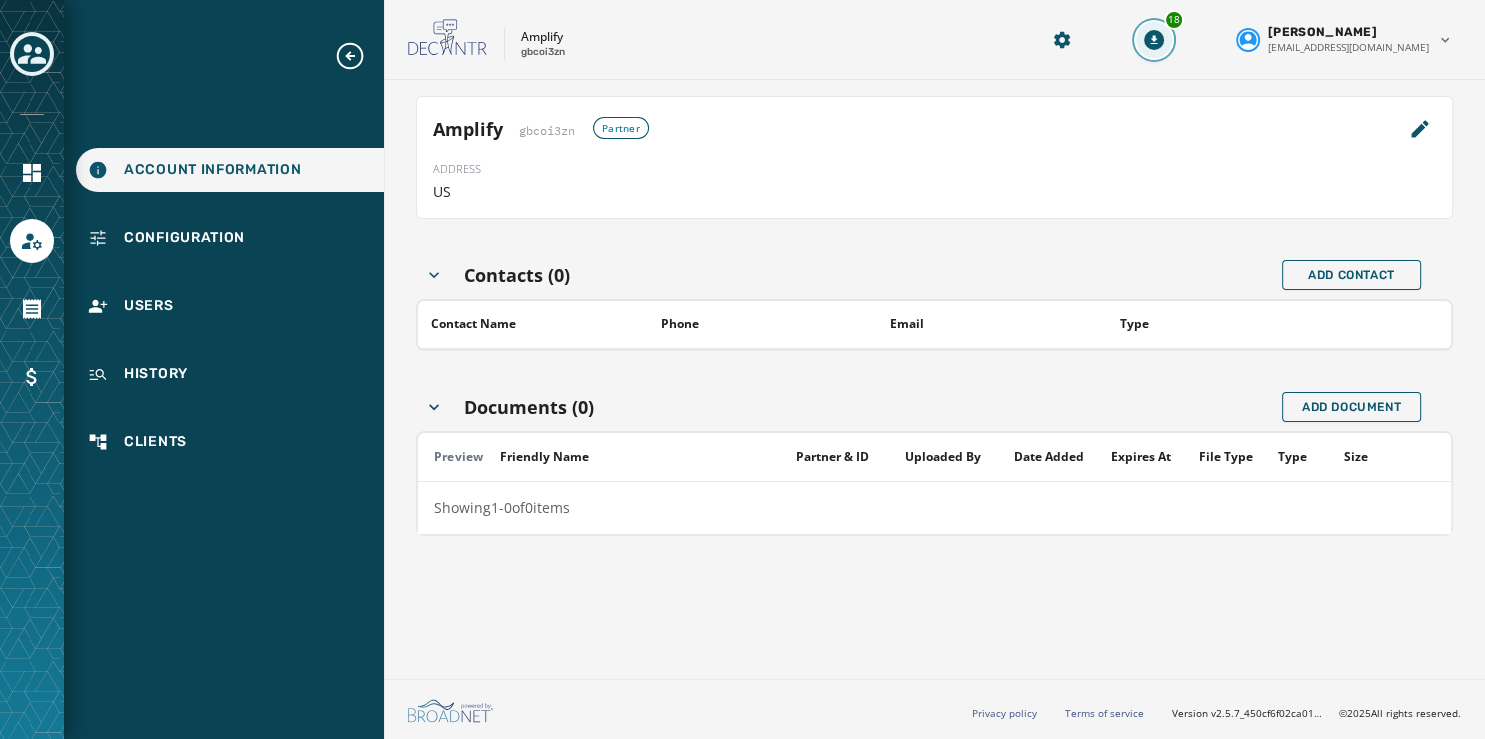 click on "18" at bounding box center (1154, 40) 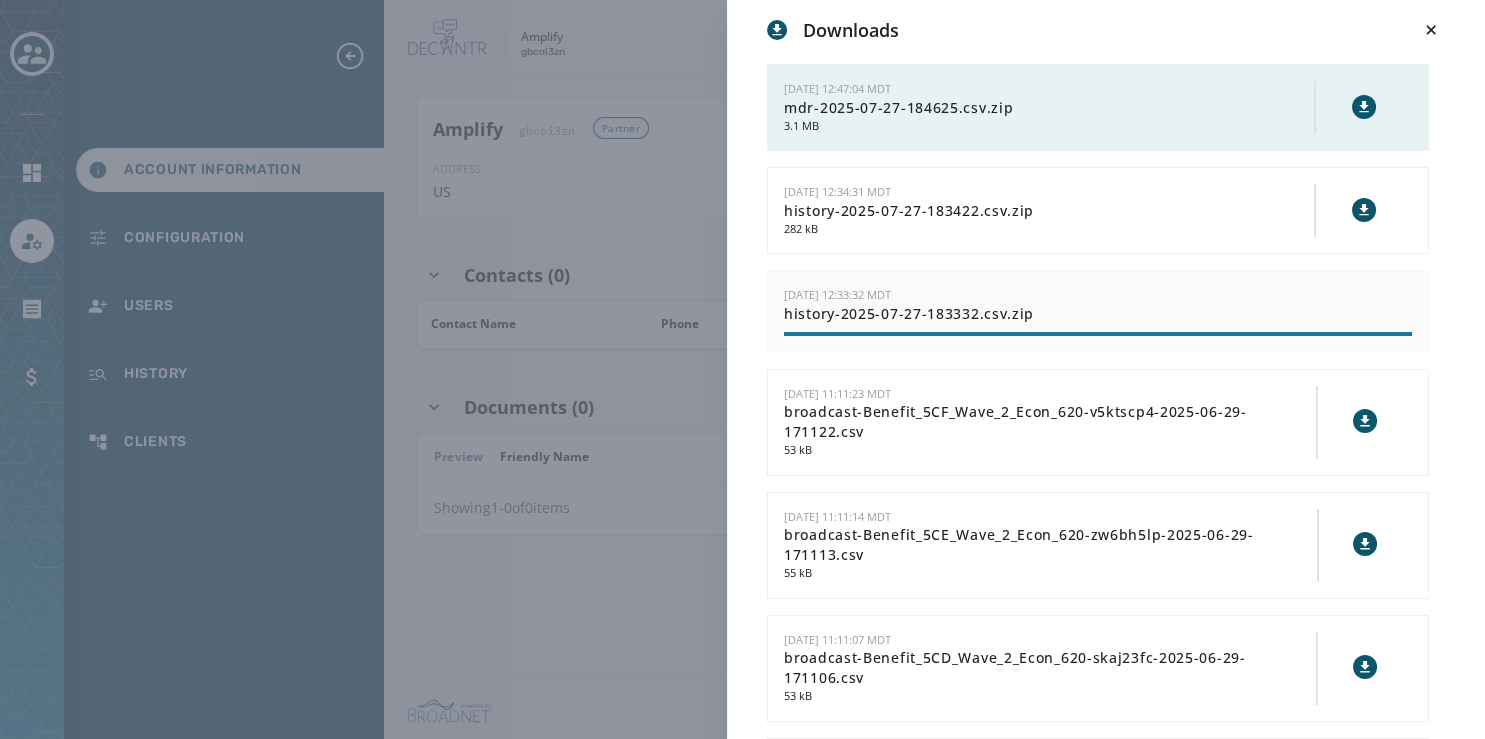 click 